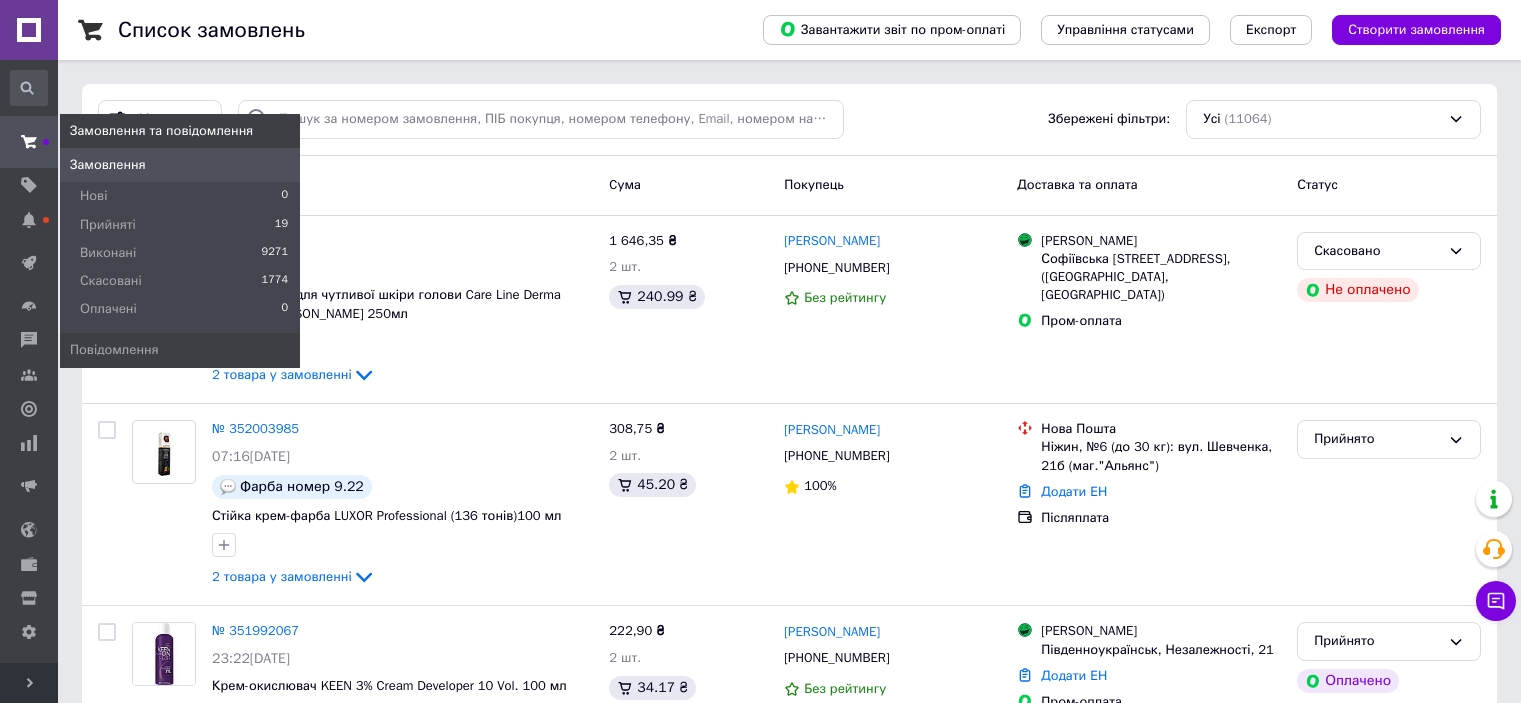 scroll, scrollTop: 0, scrollLeft: 0, axis: both 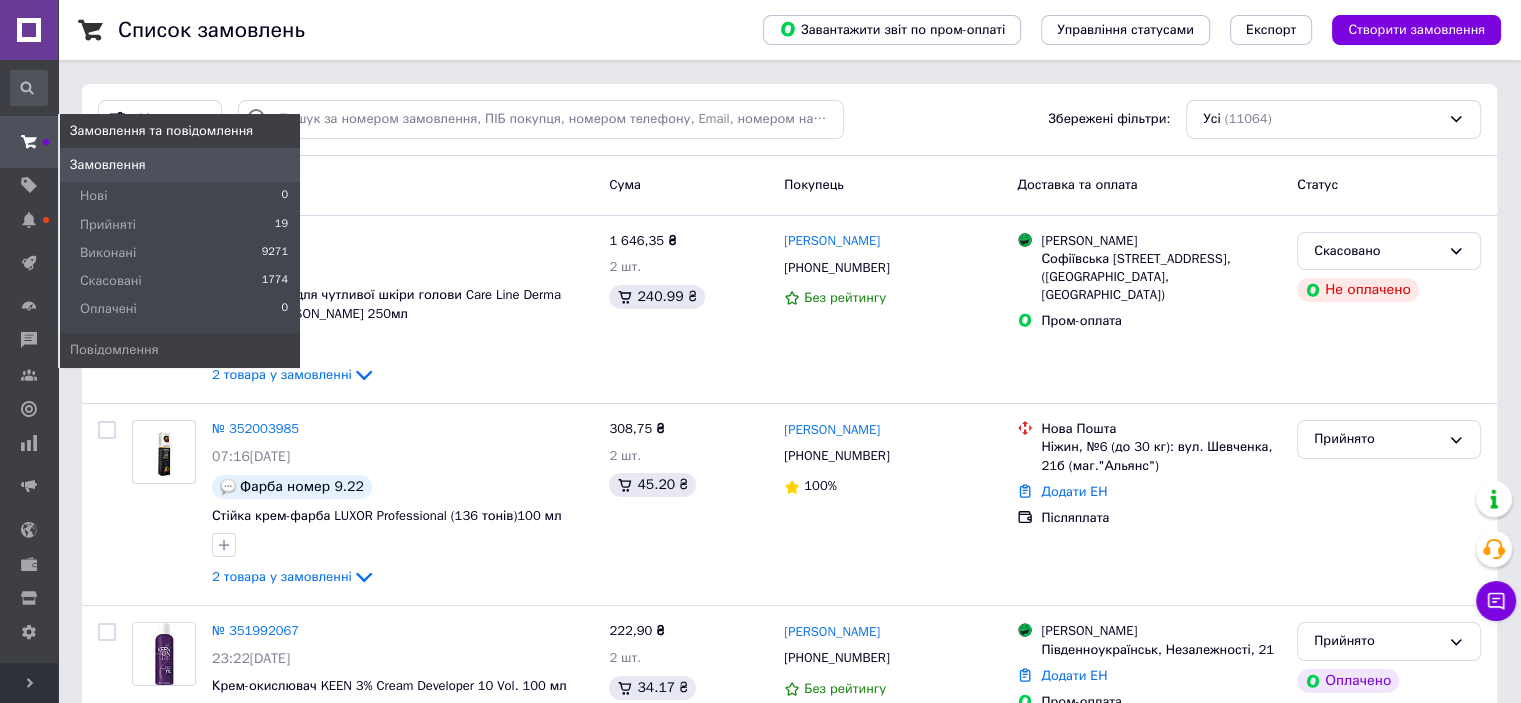 click 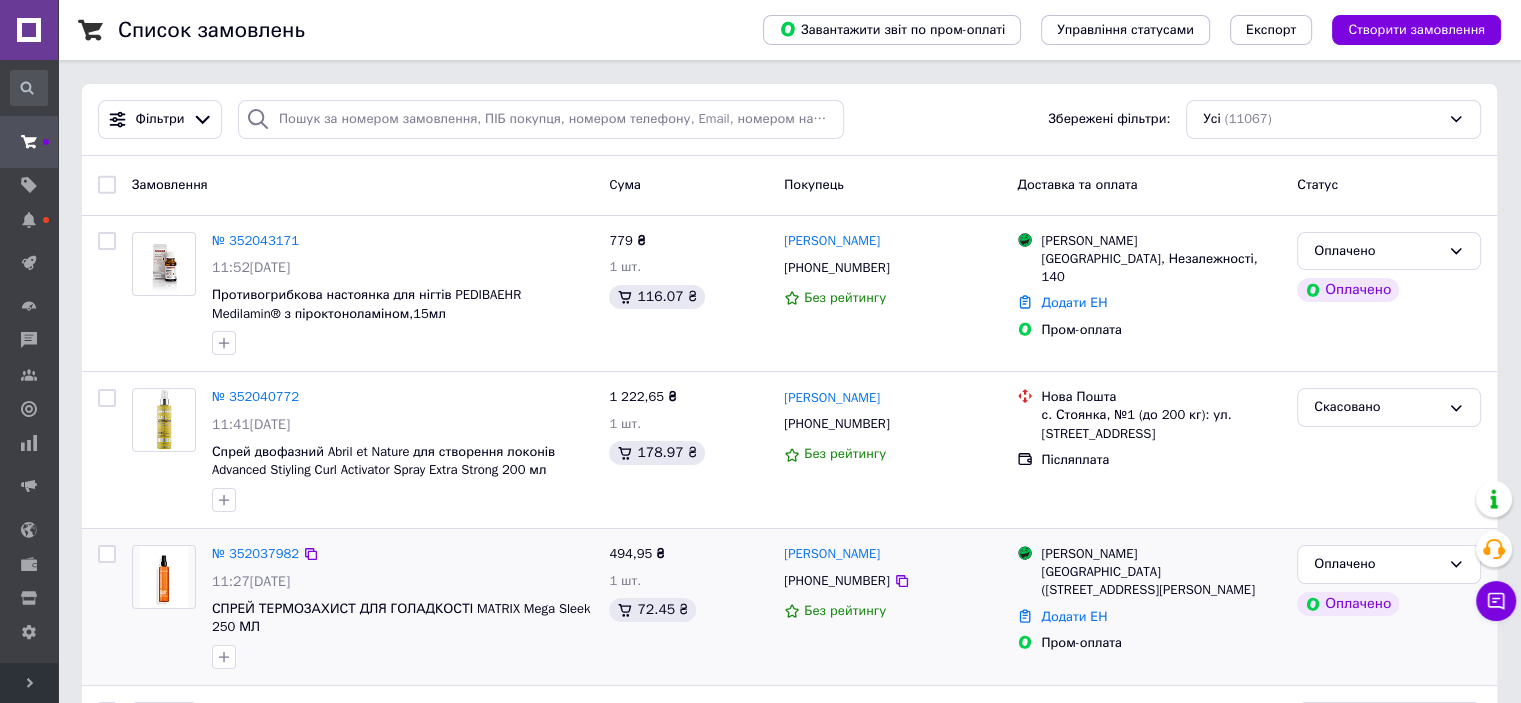 click at bounding box center [164, 577] 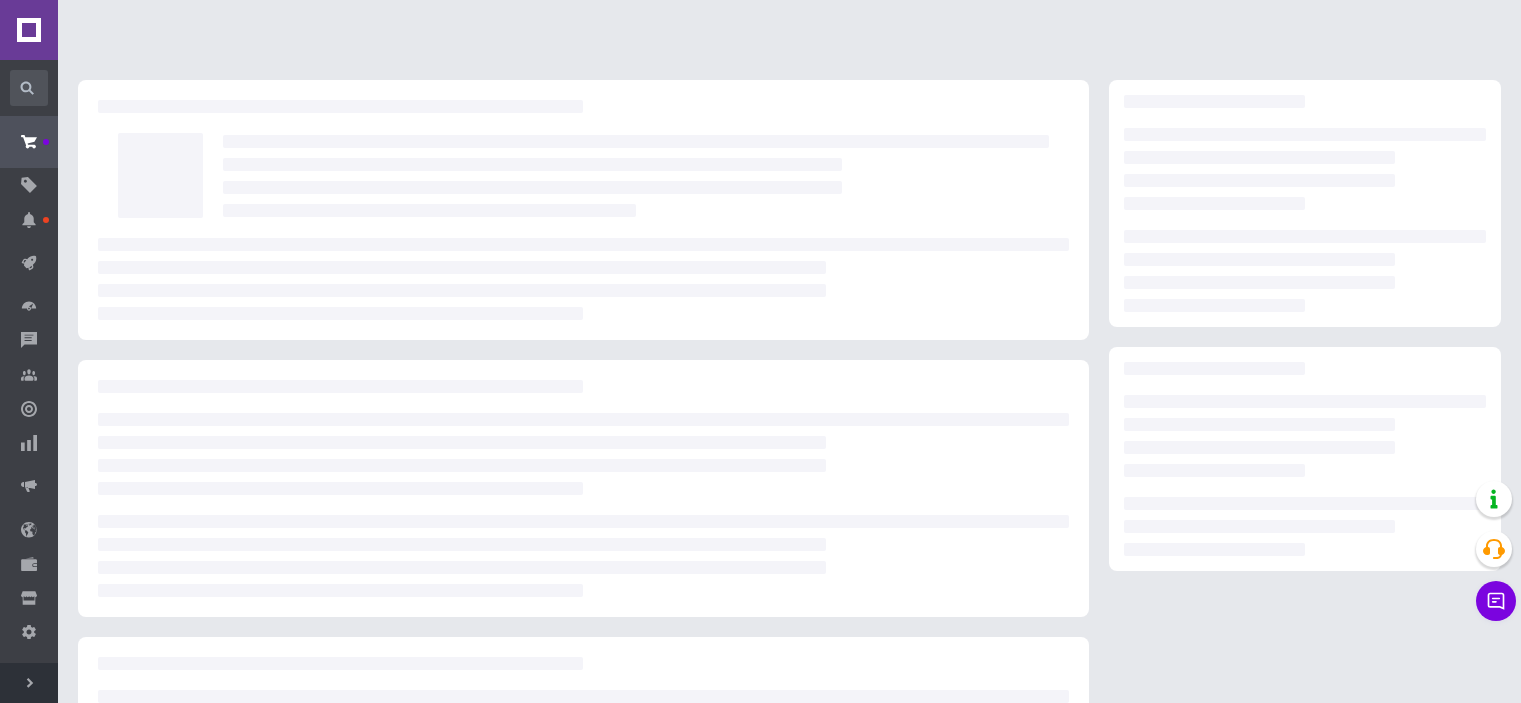 scroll, scrollTop: 0, scrollLeft: 0, axis: both 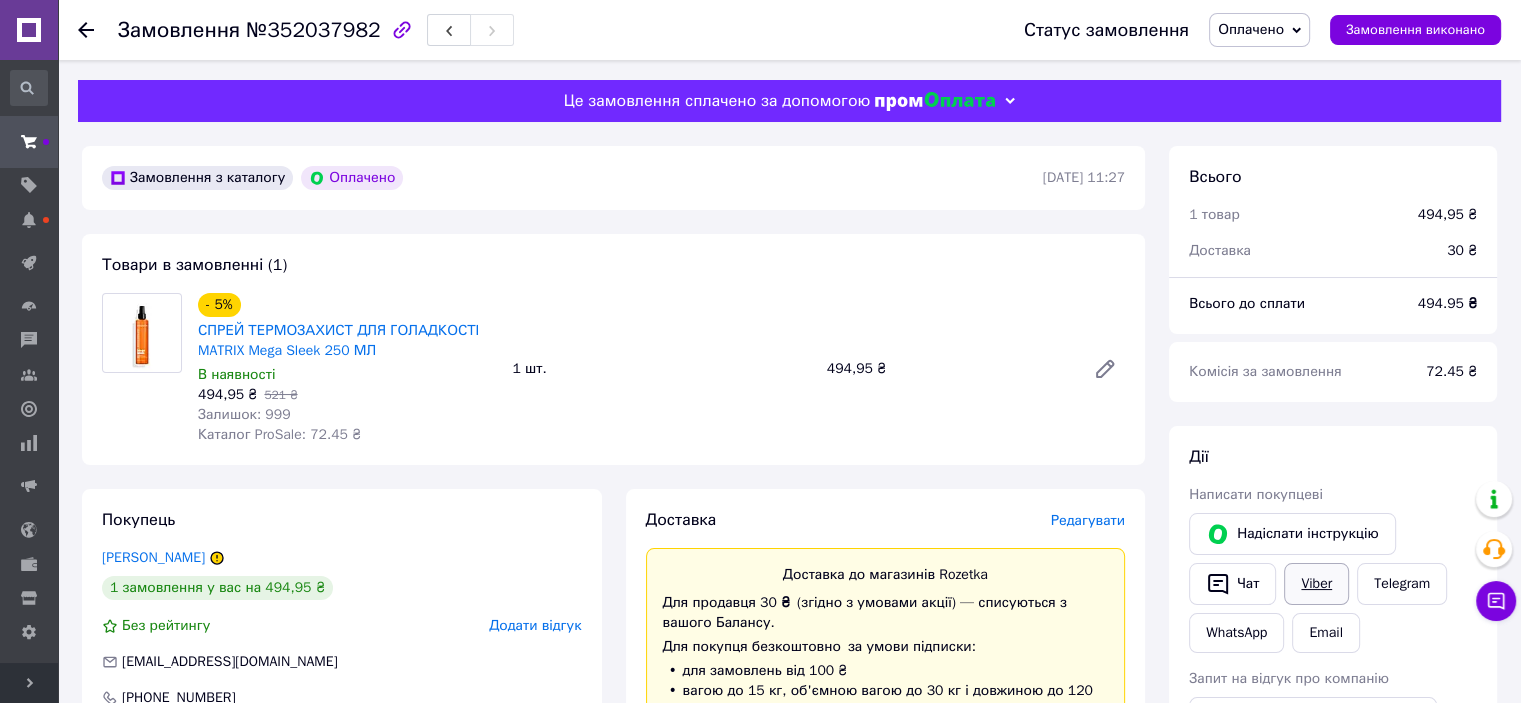 click on "Viber" at bounding box center (1316, 584) 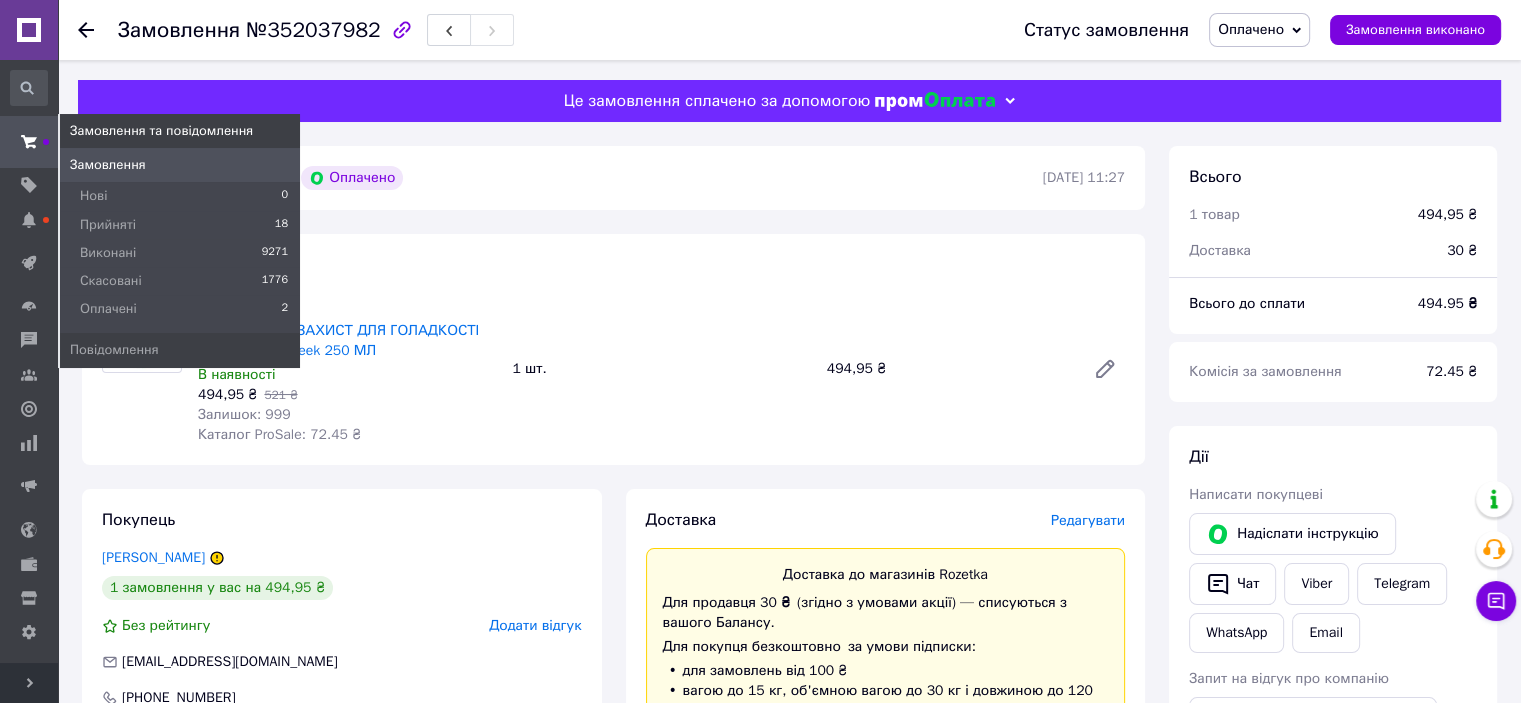 click at bounding box center (29, 142) 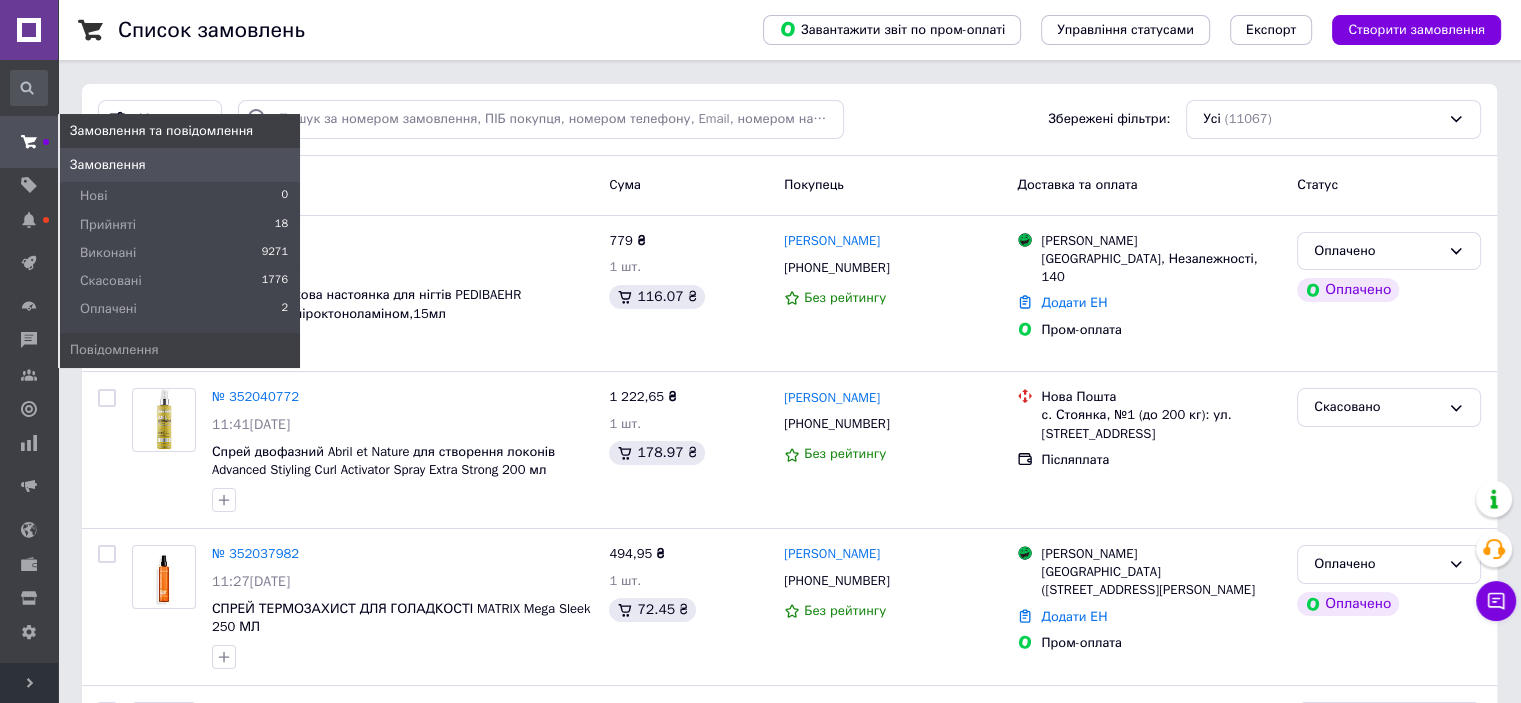 click at bounding box center [29, 142] 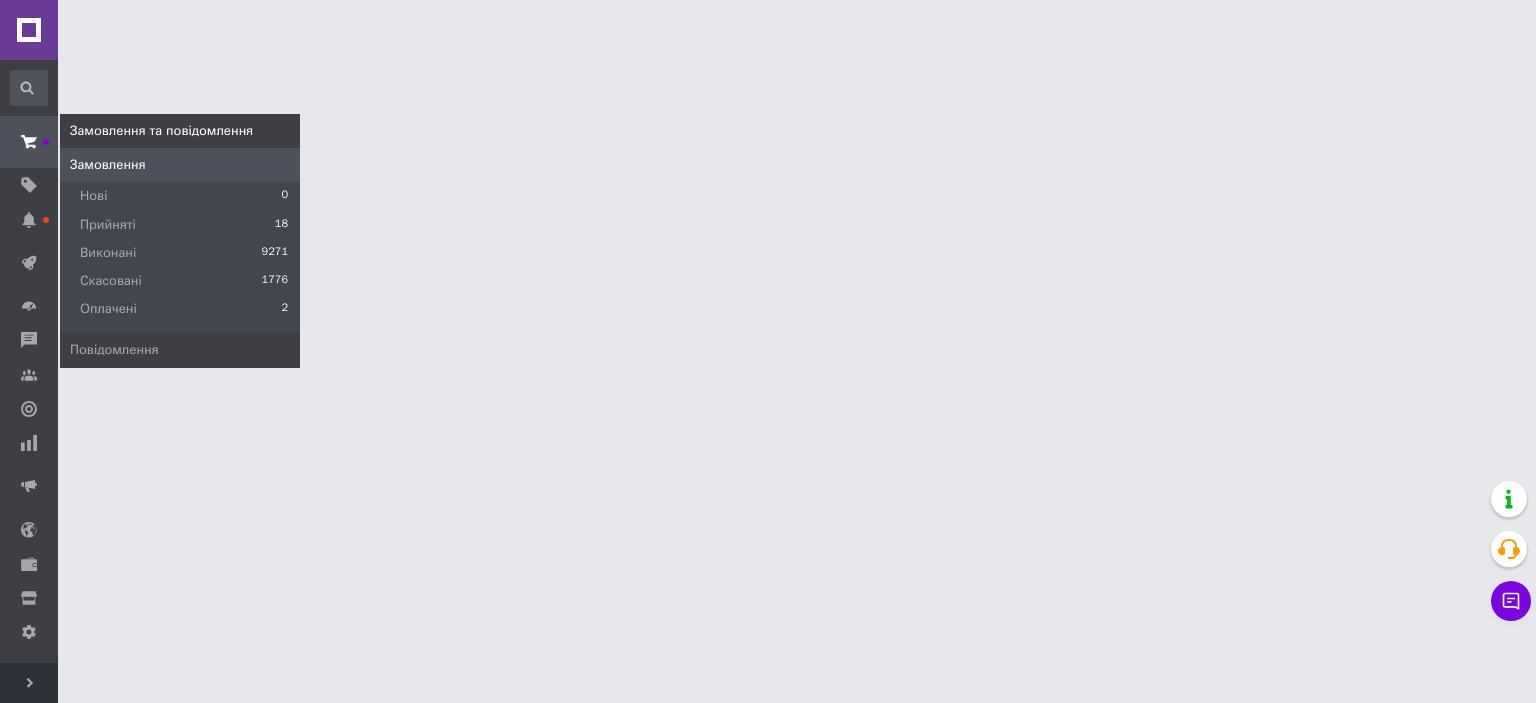 click on "Замовлення" at bounding box center (108, 165) 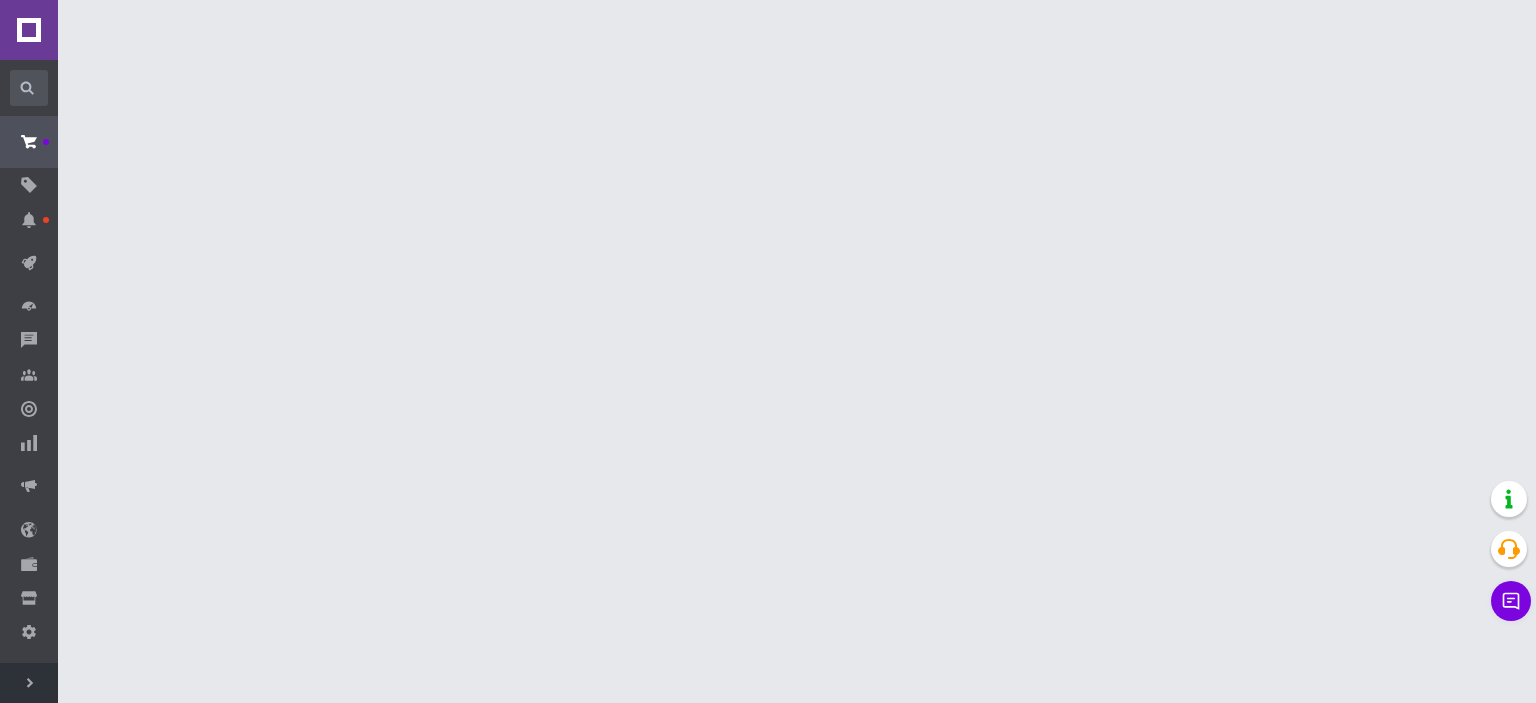 click on "Розгорнути" at bounding box center (29, 683) 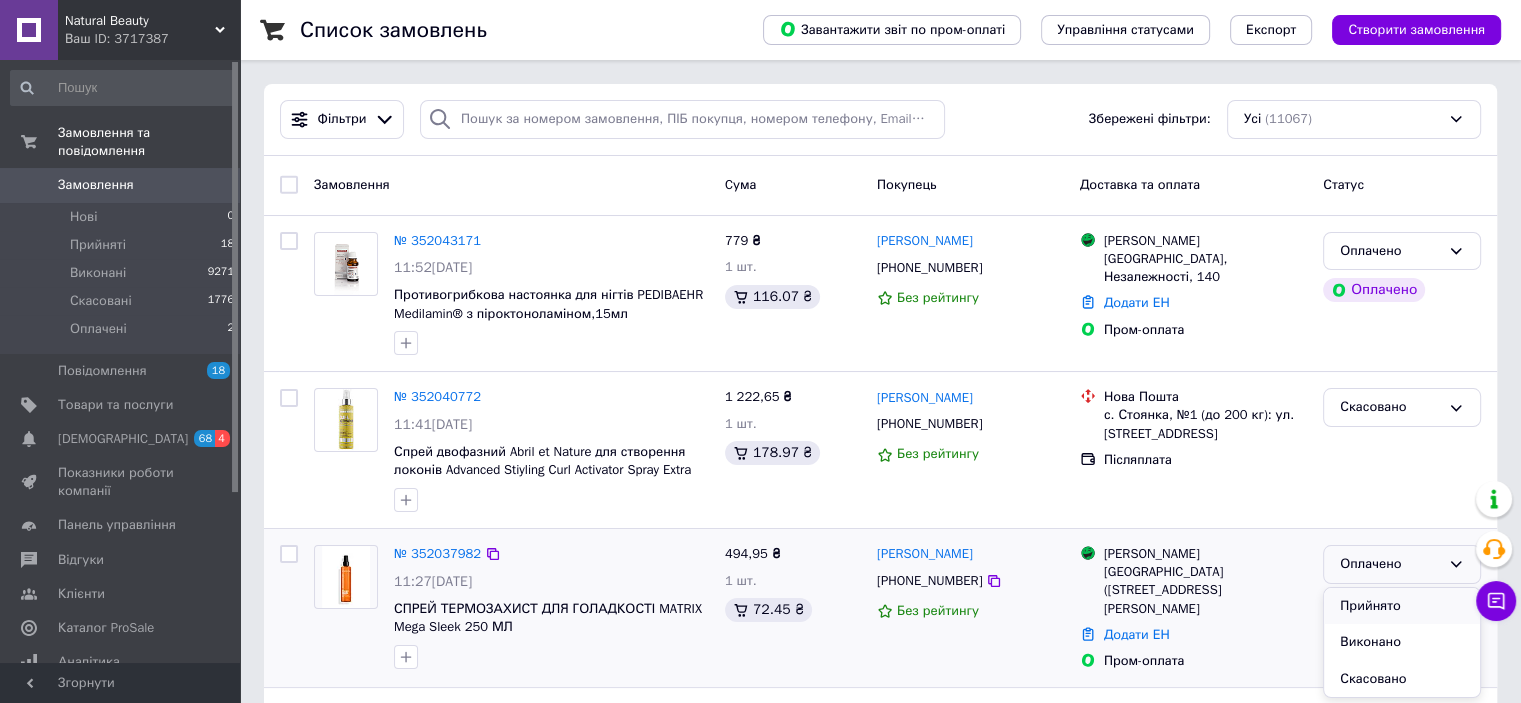 click on "Прийнято" at bounding box center (1402, 606) 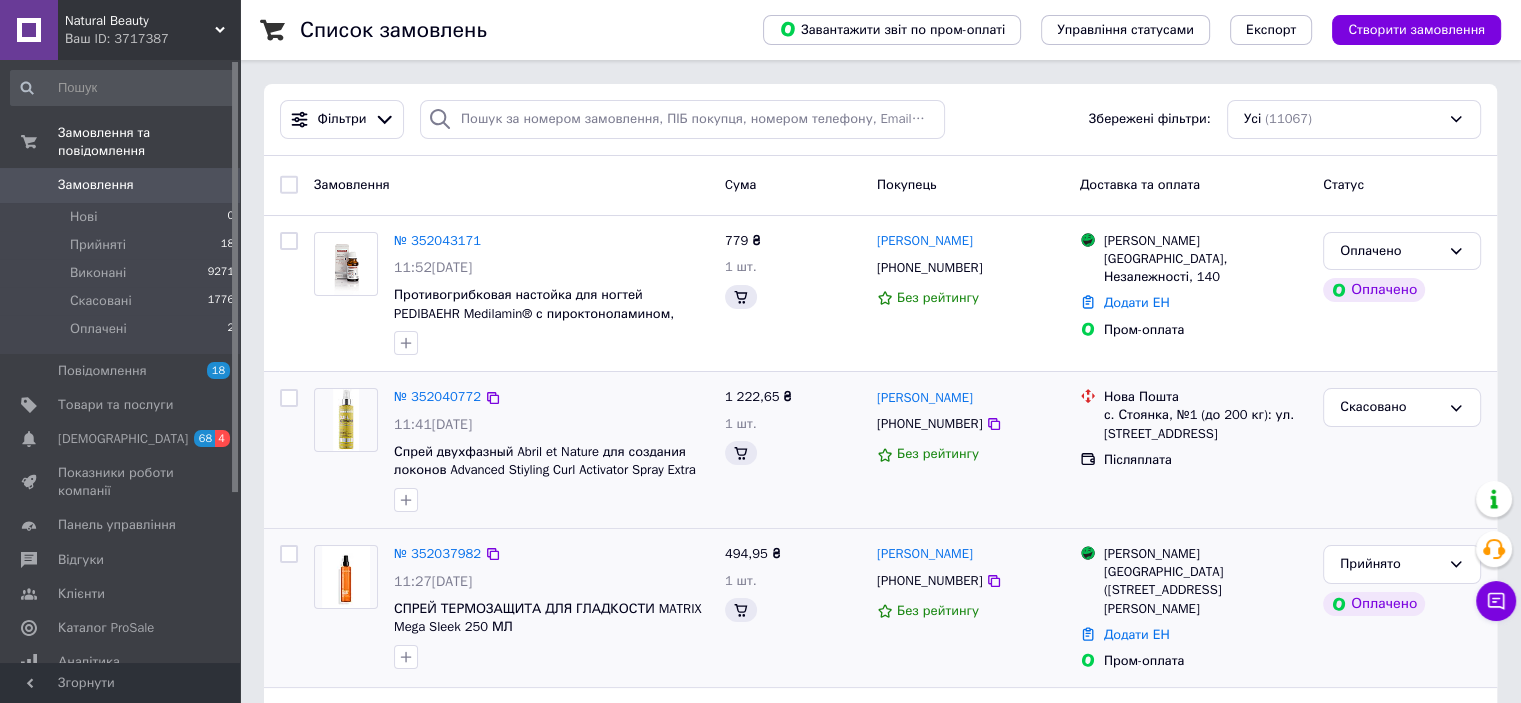 scroll, scrollTop: 333, scrollLeft: 0, axis: vertical 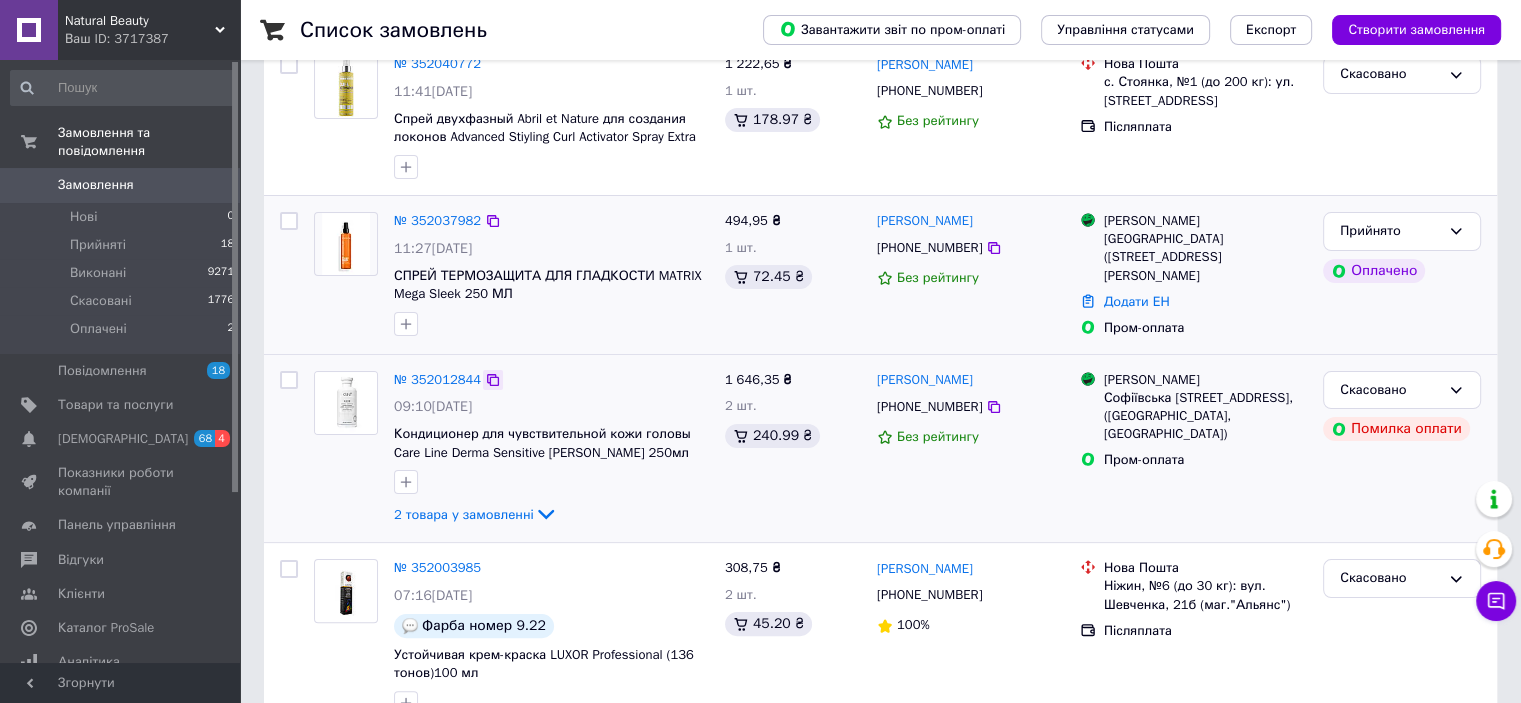 click 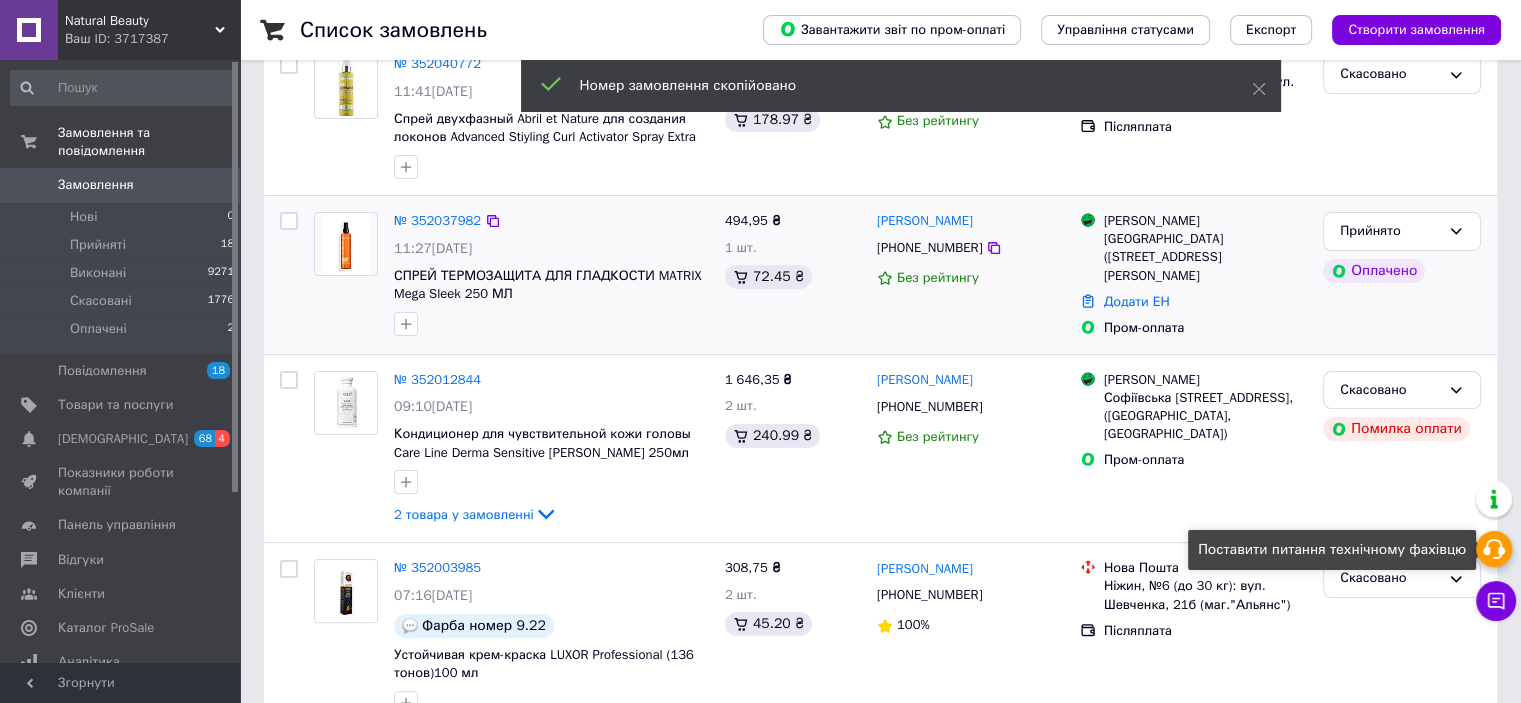 click 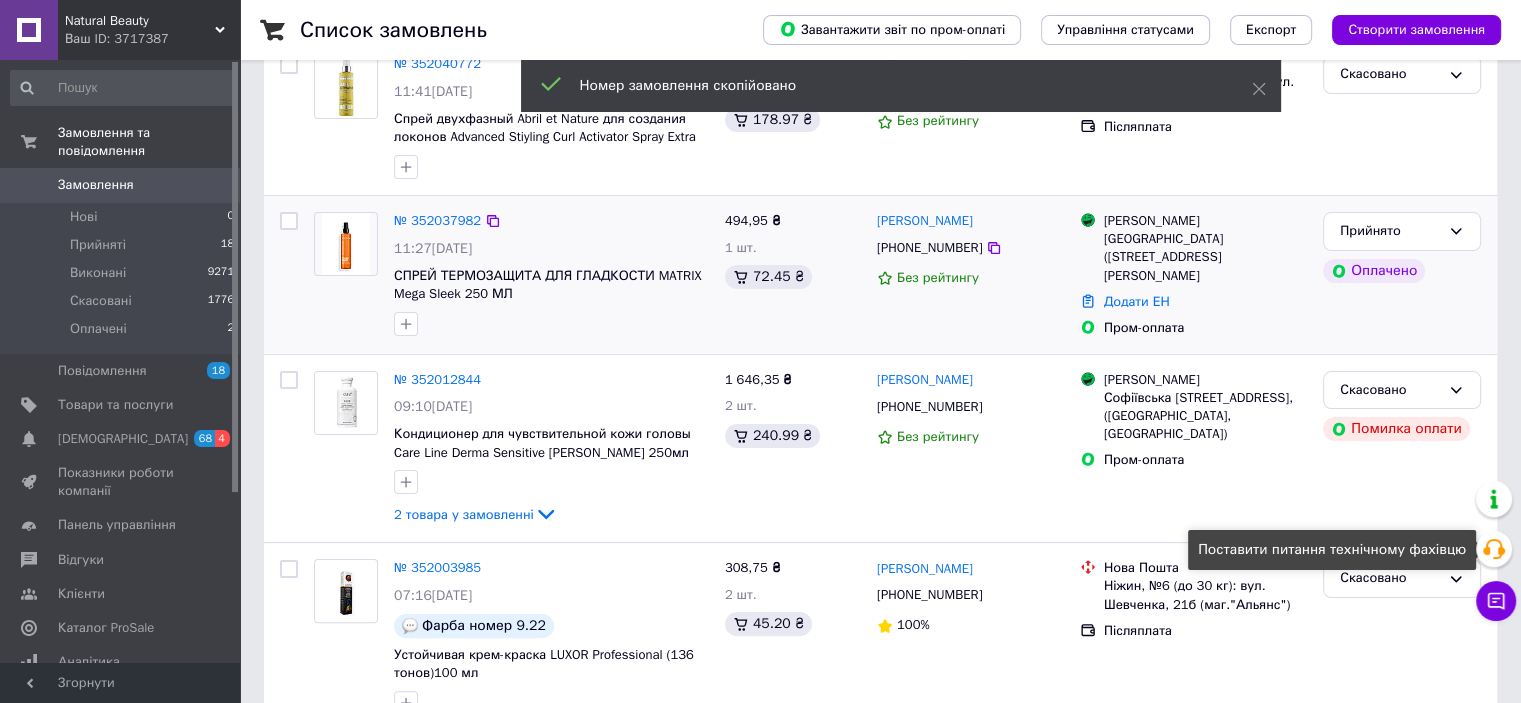 click on "Скасовано" at bounding box center (1402, 117) 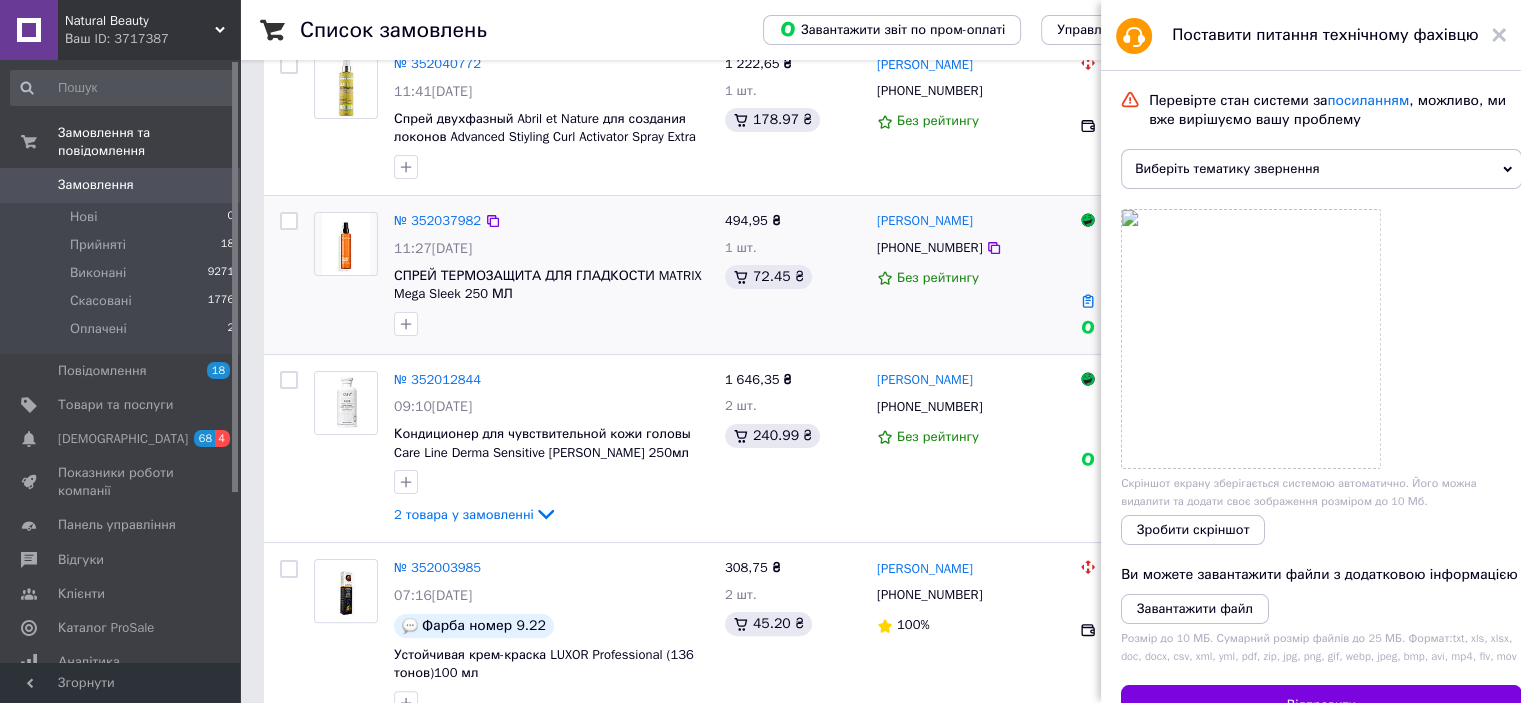 click 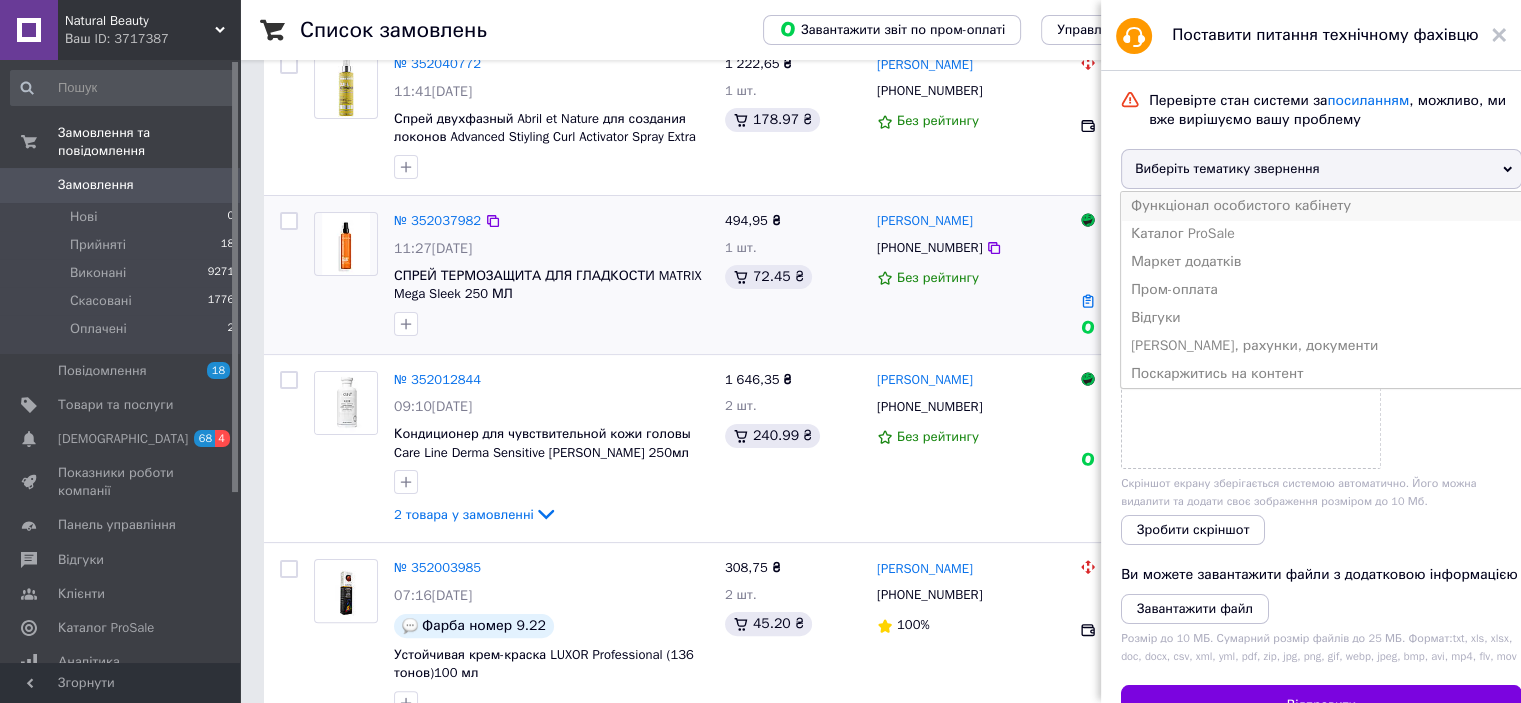 click on "Функціонал особистого кабінету" at bounding box center (1321, 206) 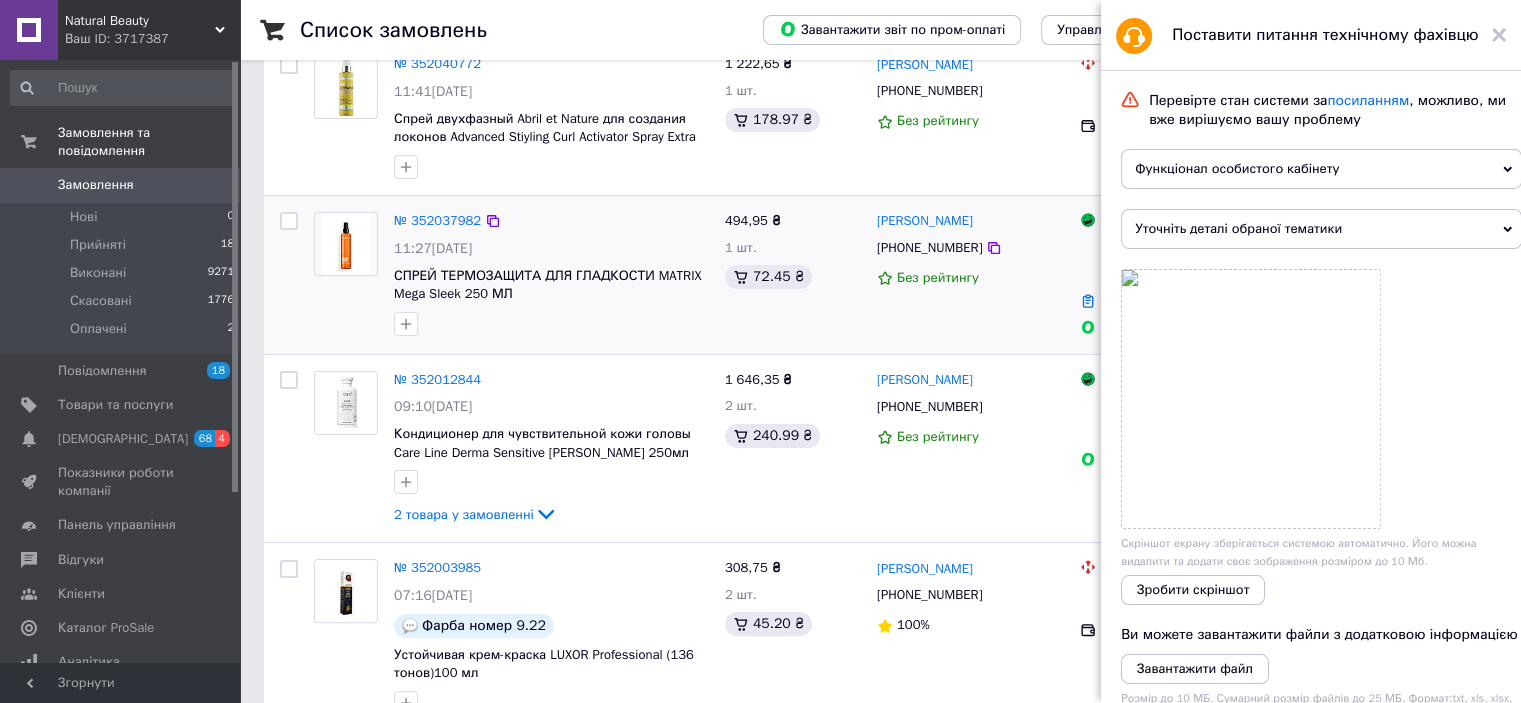 click on "Уточніть деталі обраної тематики" at bounding box center [1321, 229] 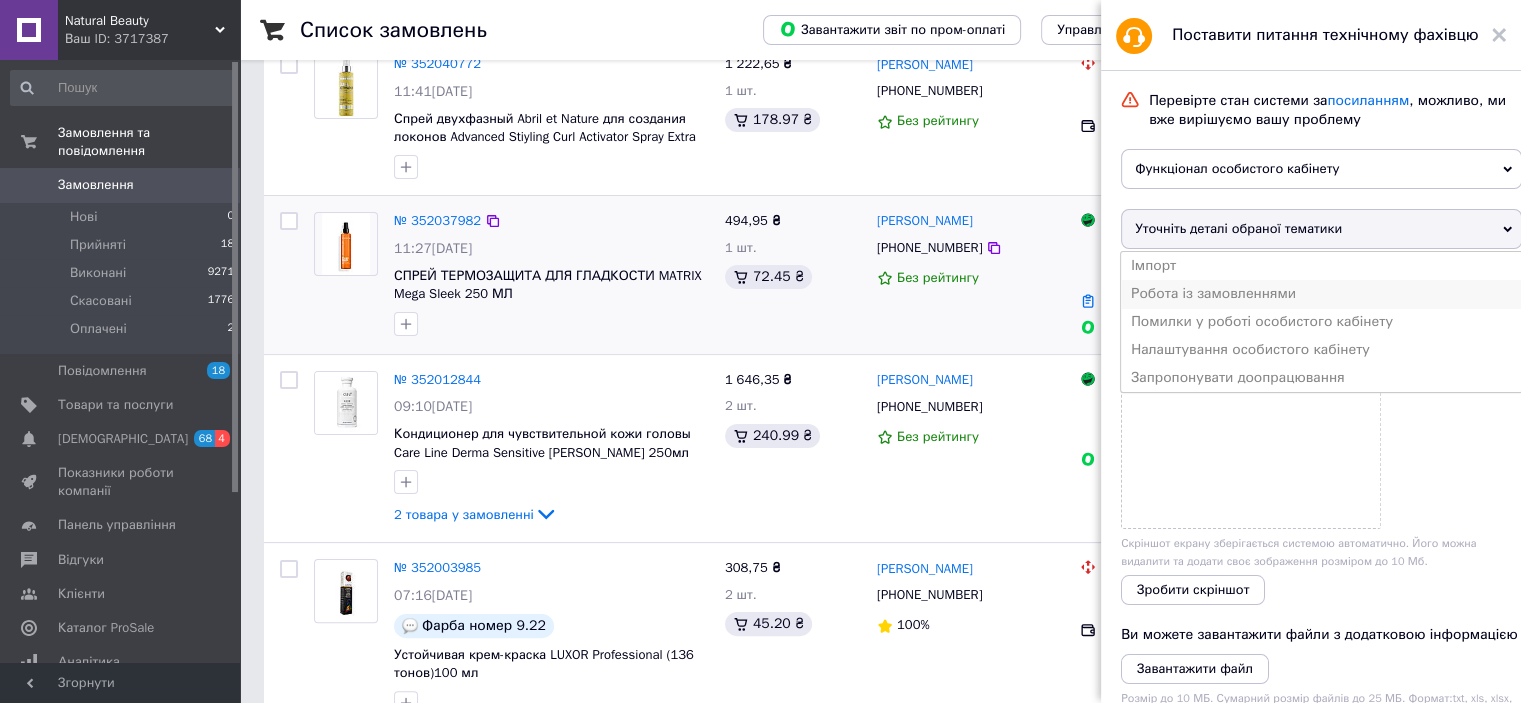 click on "Робота із замовленнями" at bounding box center (1321, 294) 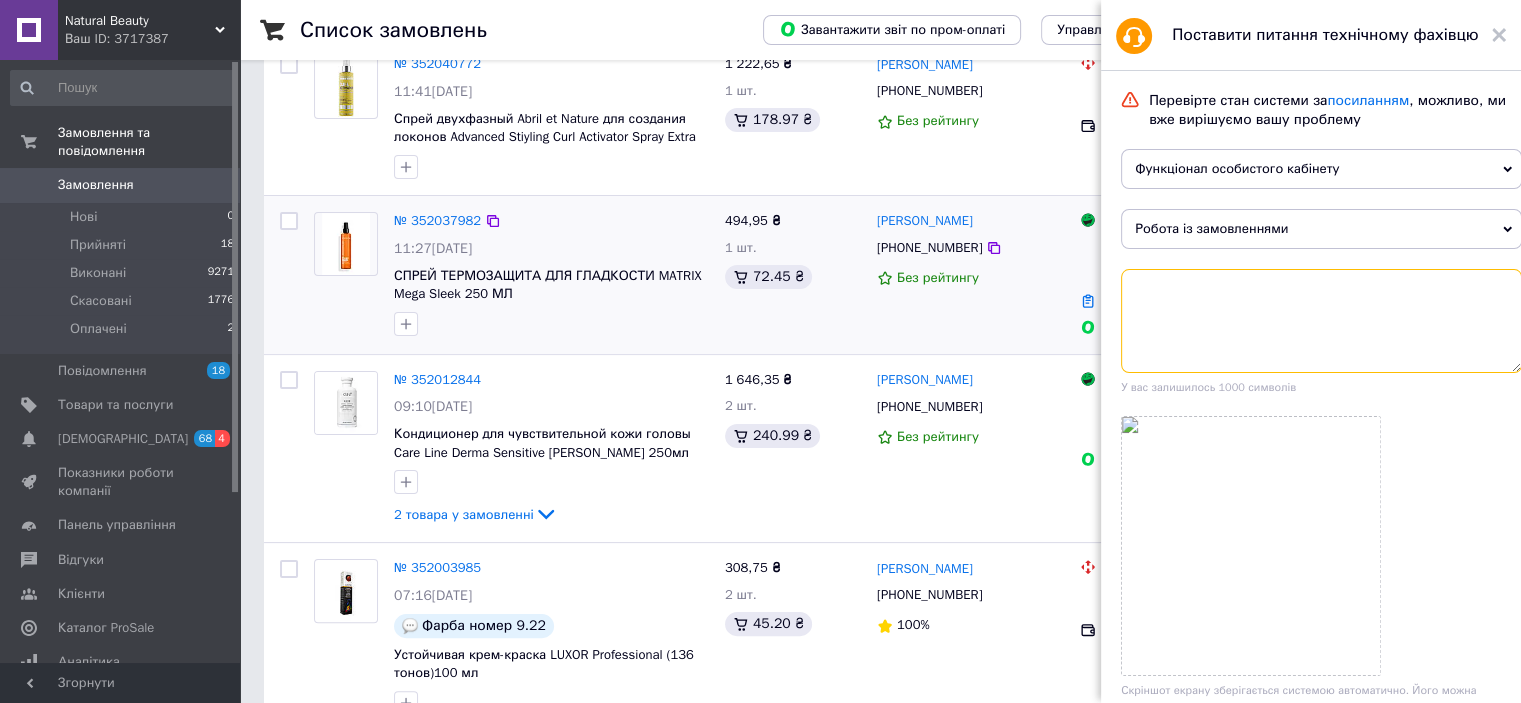 click at bounding box center (1321, 321) 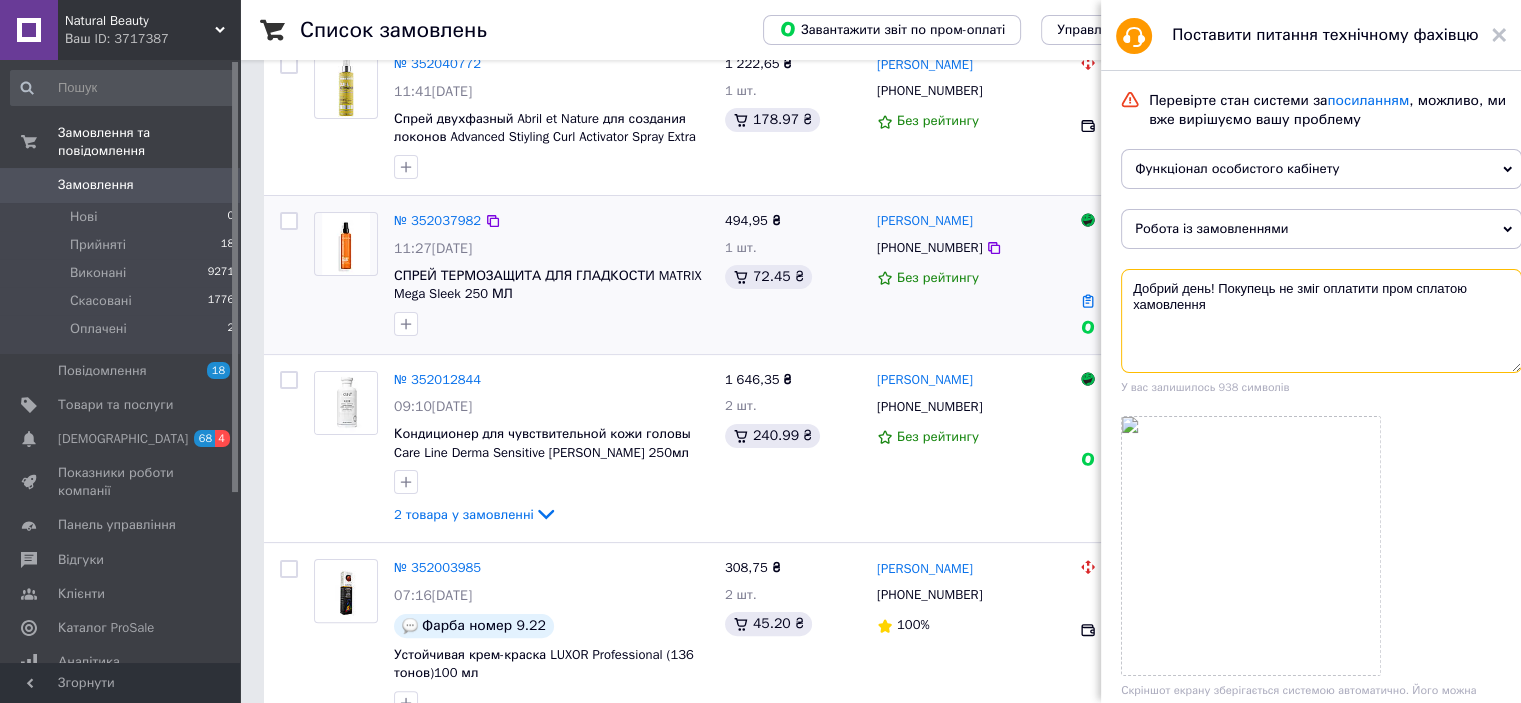click on "Добрий день! Покупець не зміг оплатити пром сплатою хамовлення" at bounding box center [1321, 321] 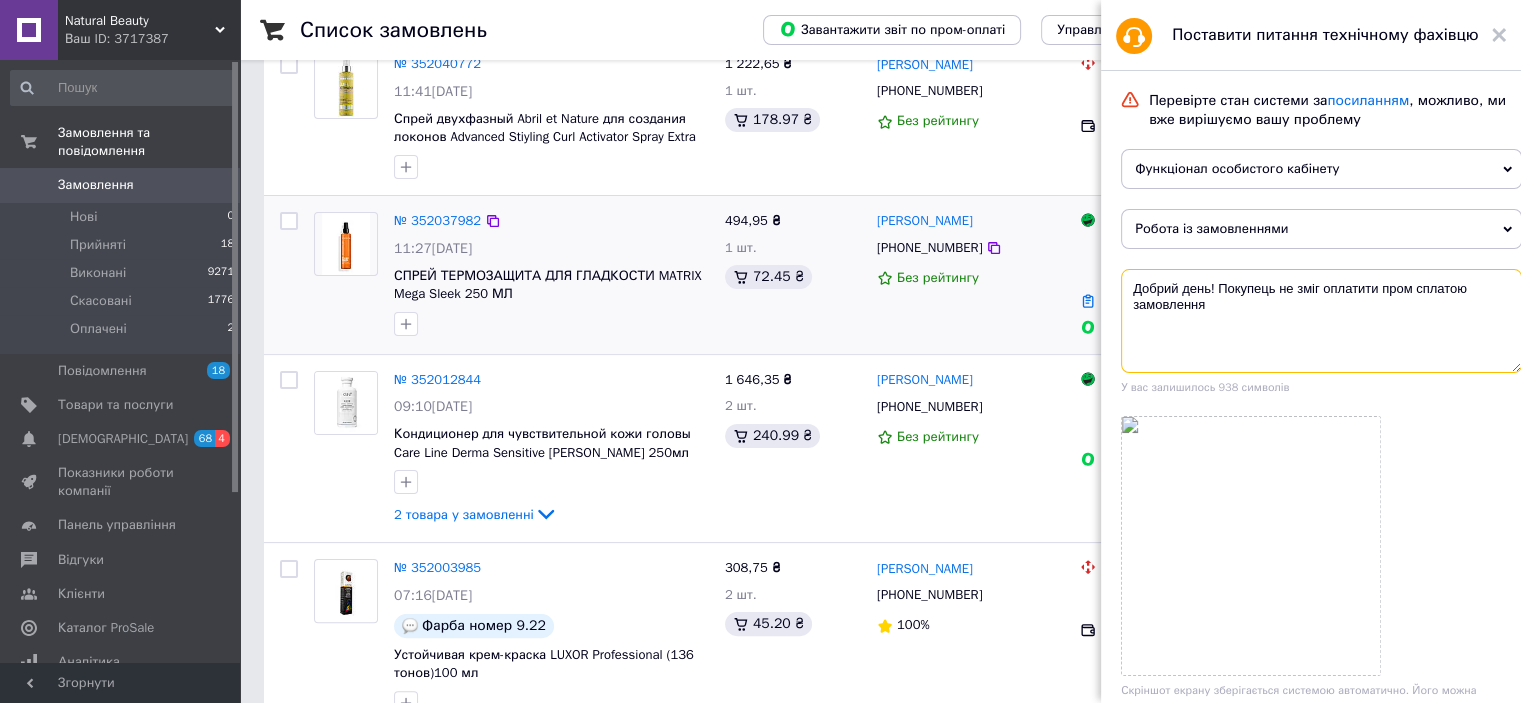 click on "Добрий день! Покупець не зміг оплатити пром сплатою замовлення" at bounding box center (1321, 321) 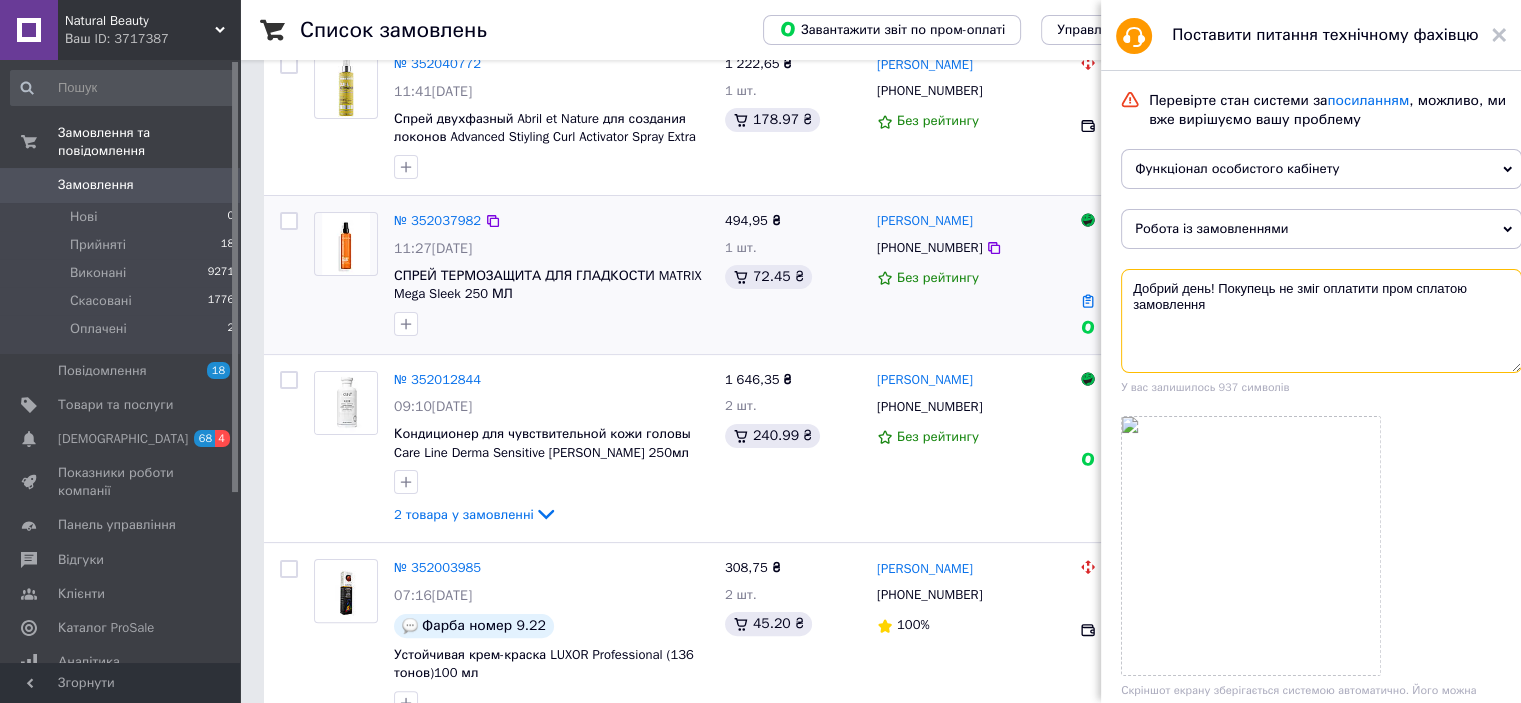 paste on "352012844" 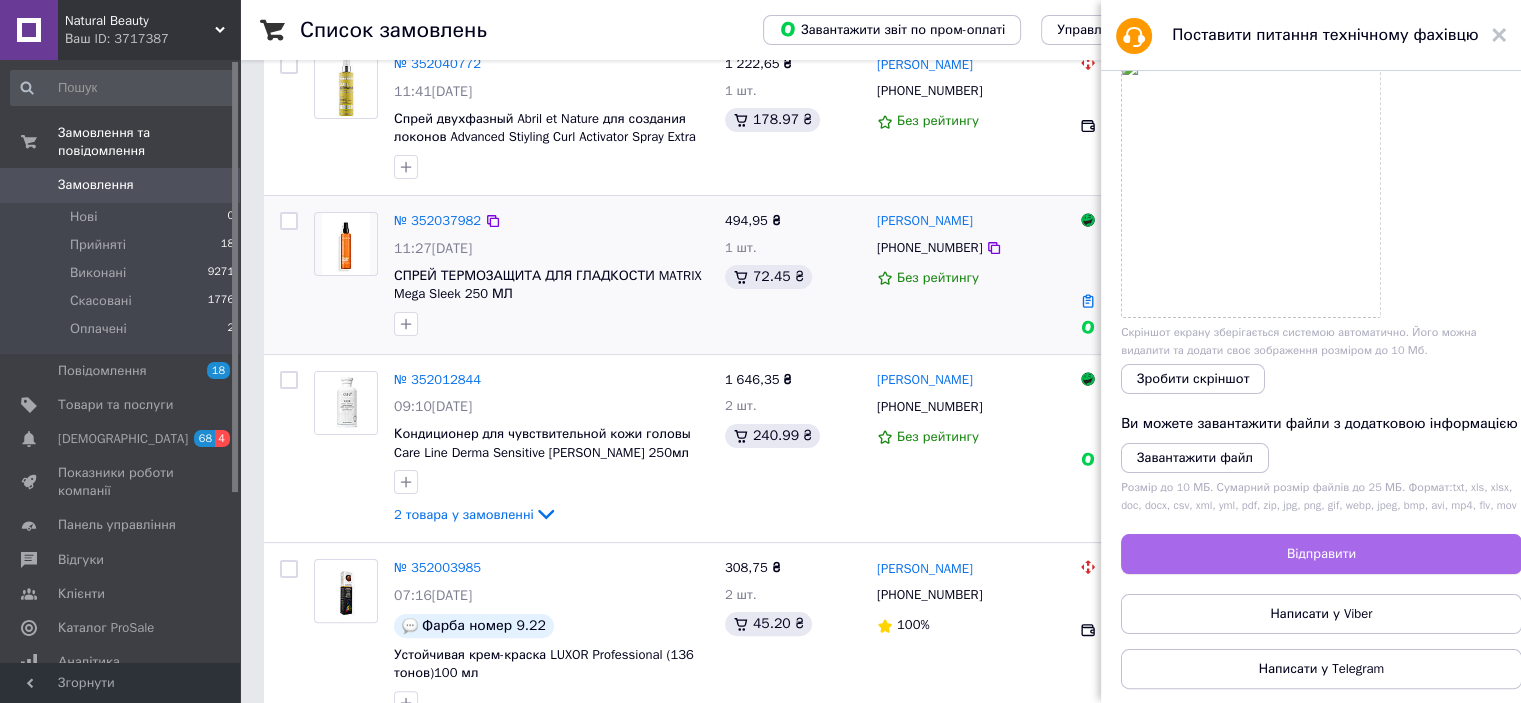 scroll, scrollTop: 384, scrollLeft: 0, axis: vertical 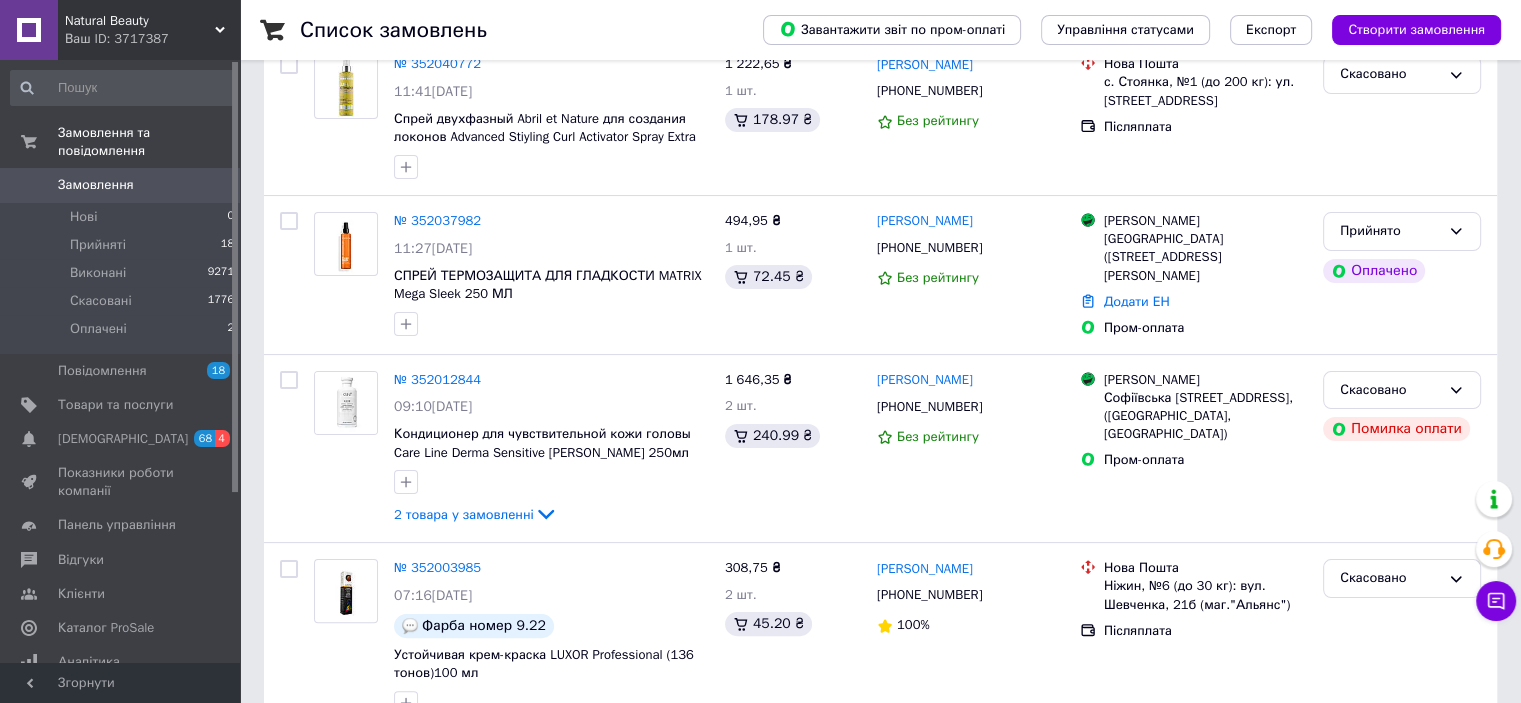 click on "Замовлення" at bounding box center (96, 185) 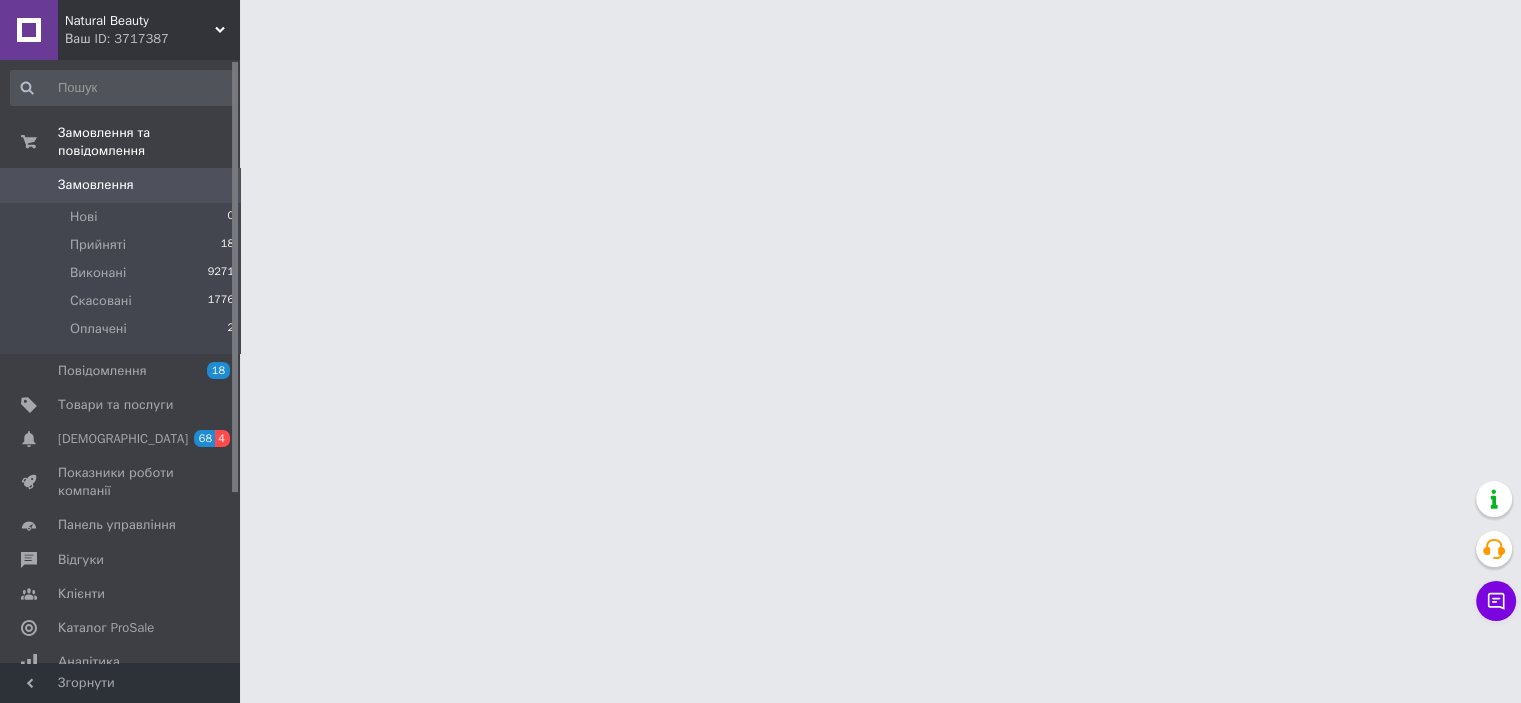 scroll, scrollTop: 0, scrollLeft: 0, axis: both 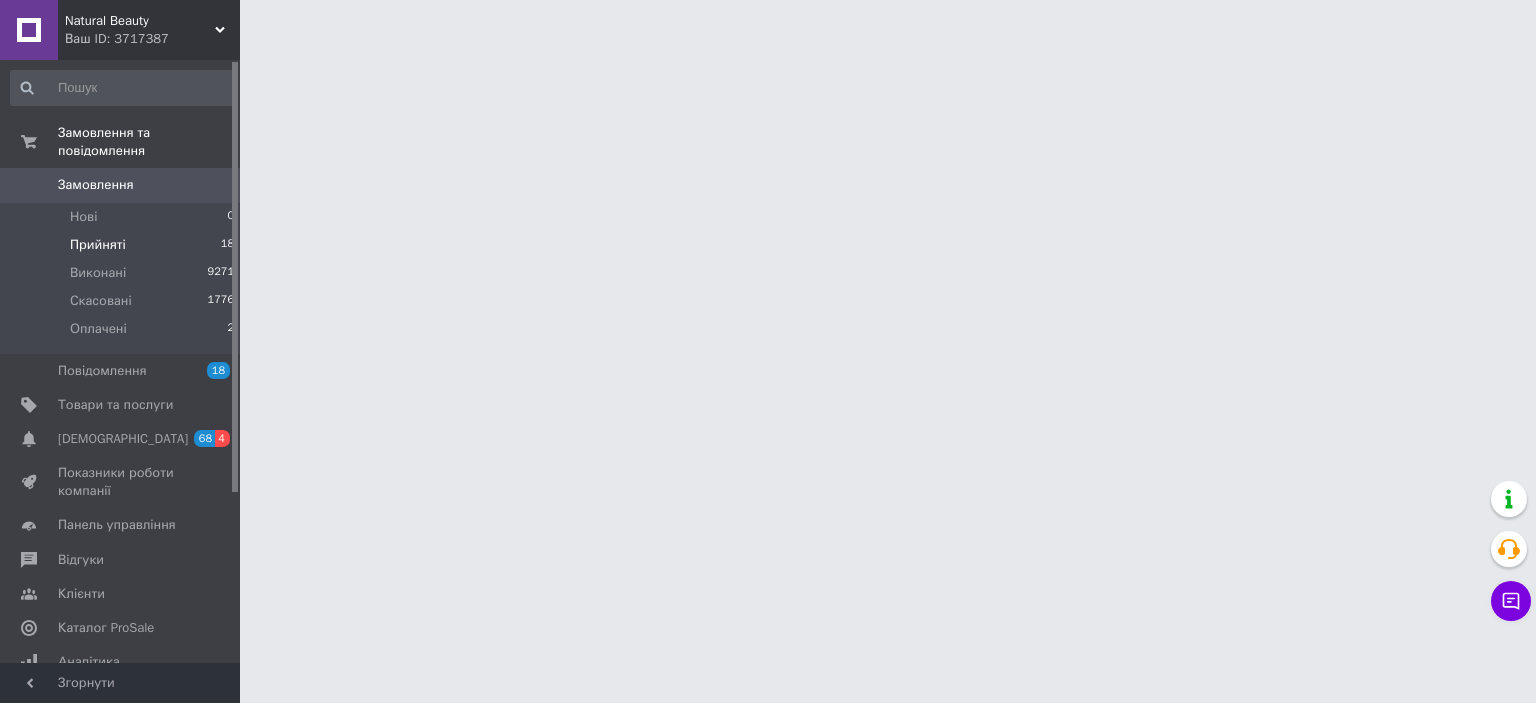 click on "Прийняті 18" at bounding box center [123, 245] 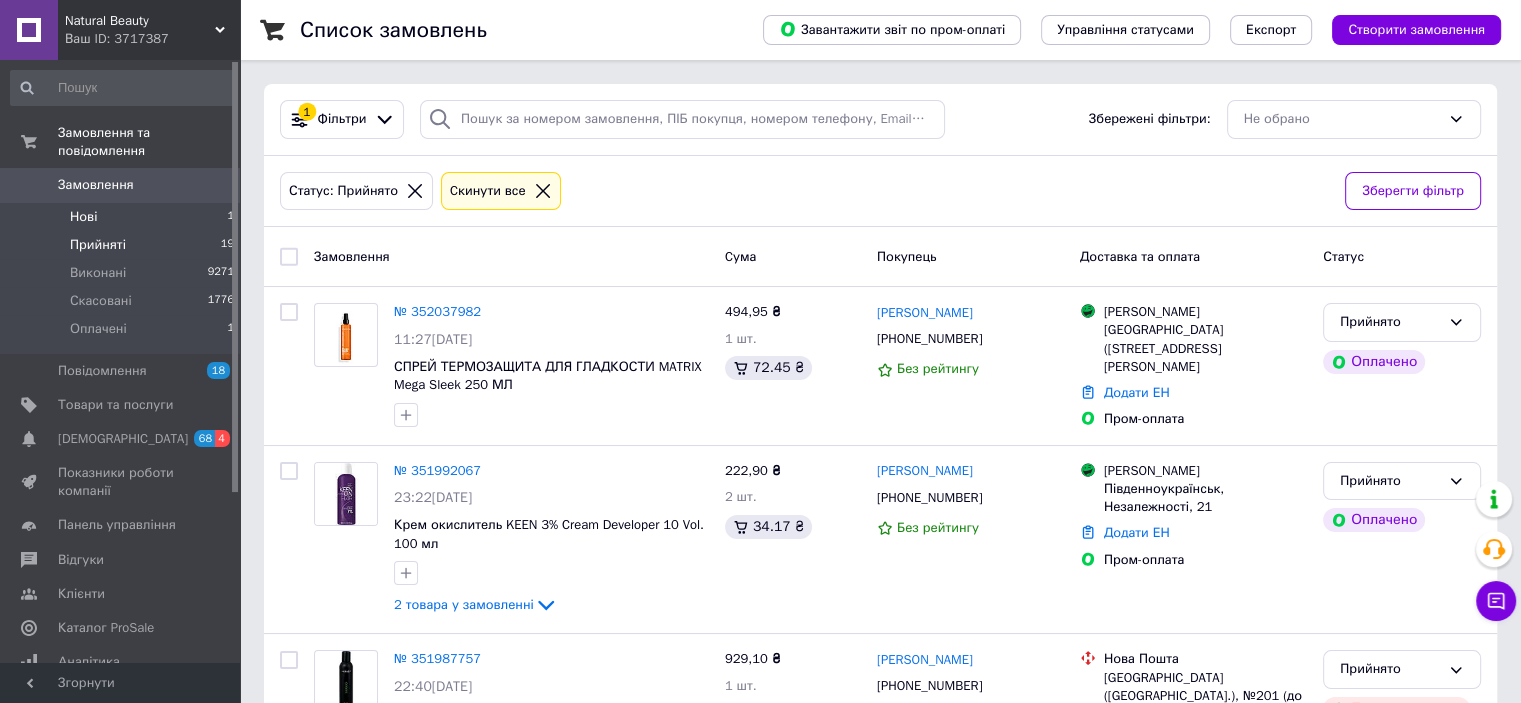click on "Нові 1" at bounding box center [123, 217] 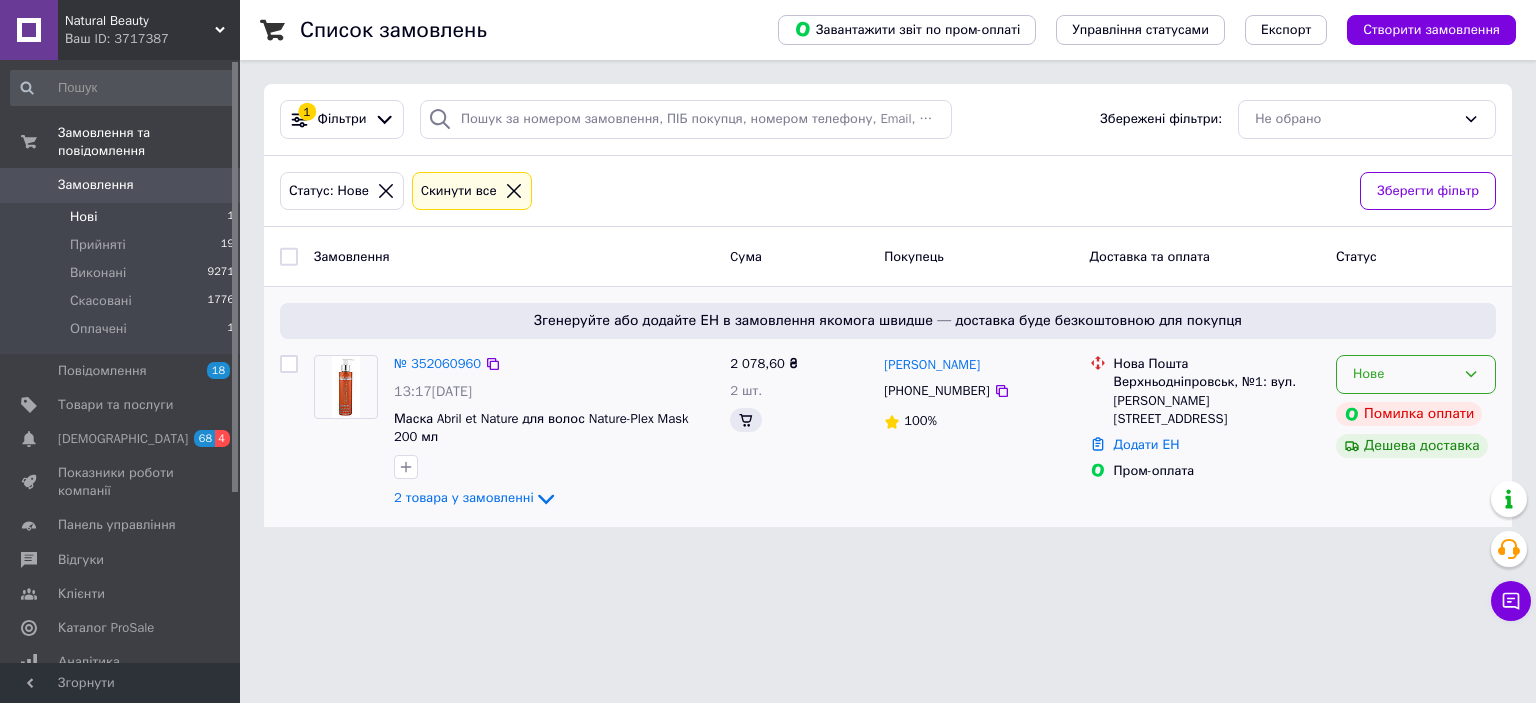 click on "Нове" at bounding box center [1404, 374] 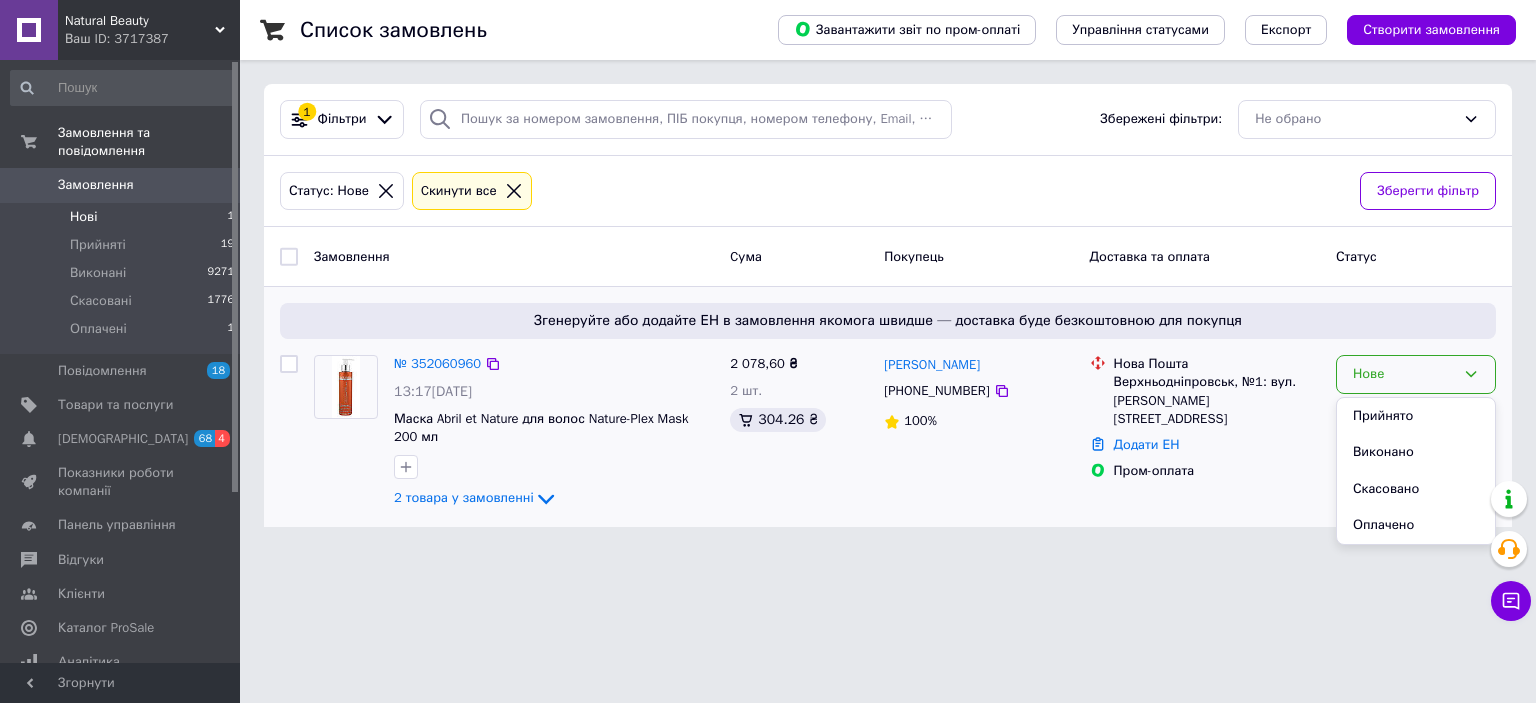 click on "Прийнято" at bounding box center (1416, 416) 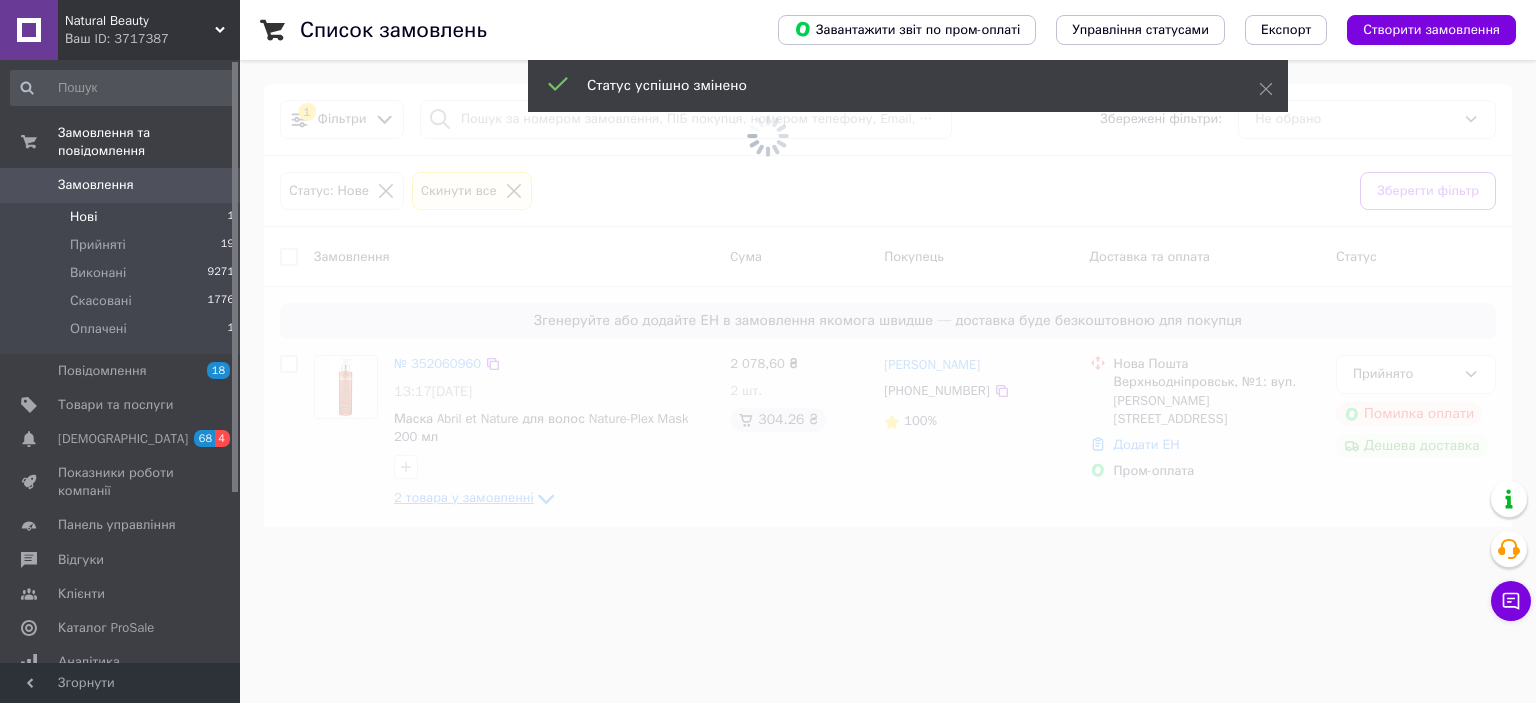 click at bounding box center (768, 351) 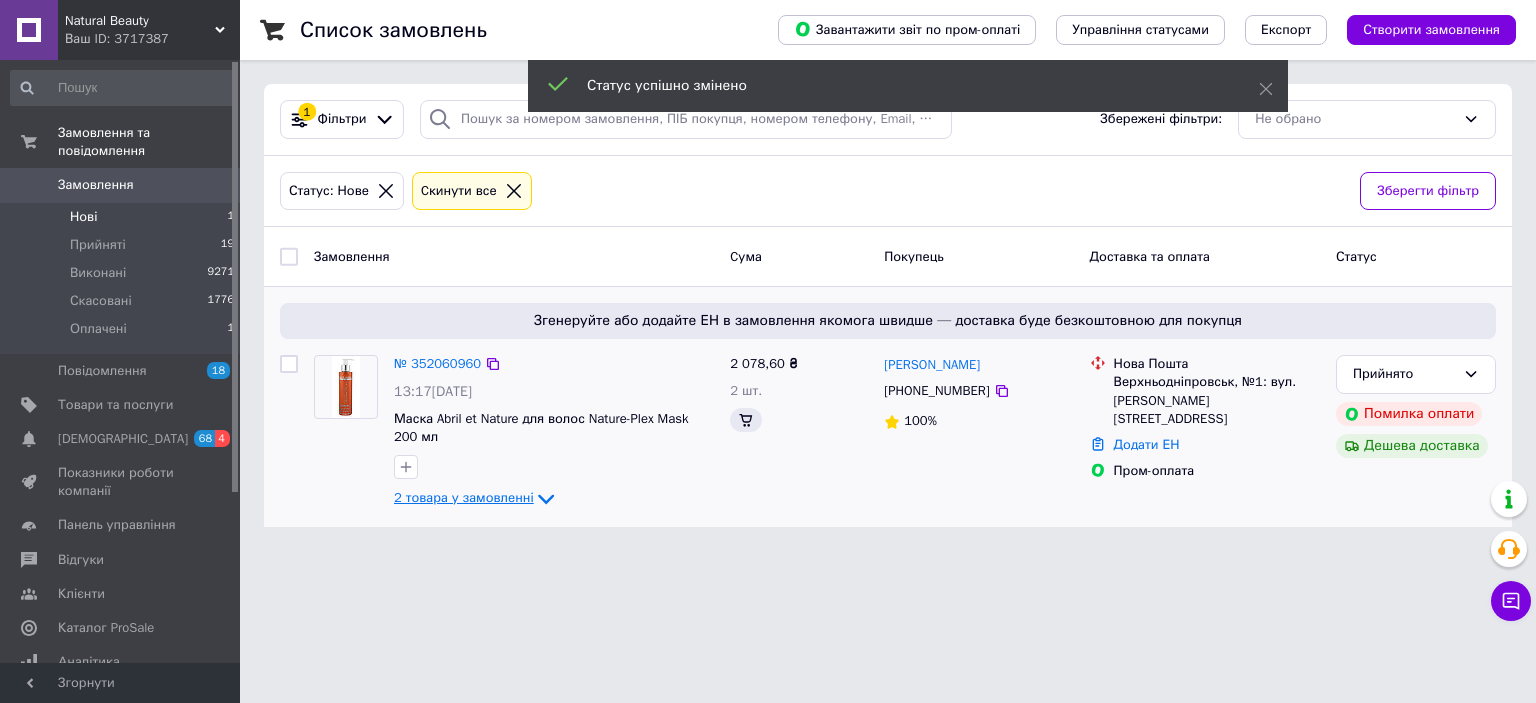 click on "2 товара у замовленні" at bounding box center (464, 498) 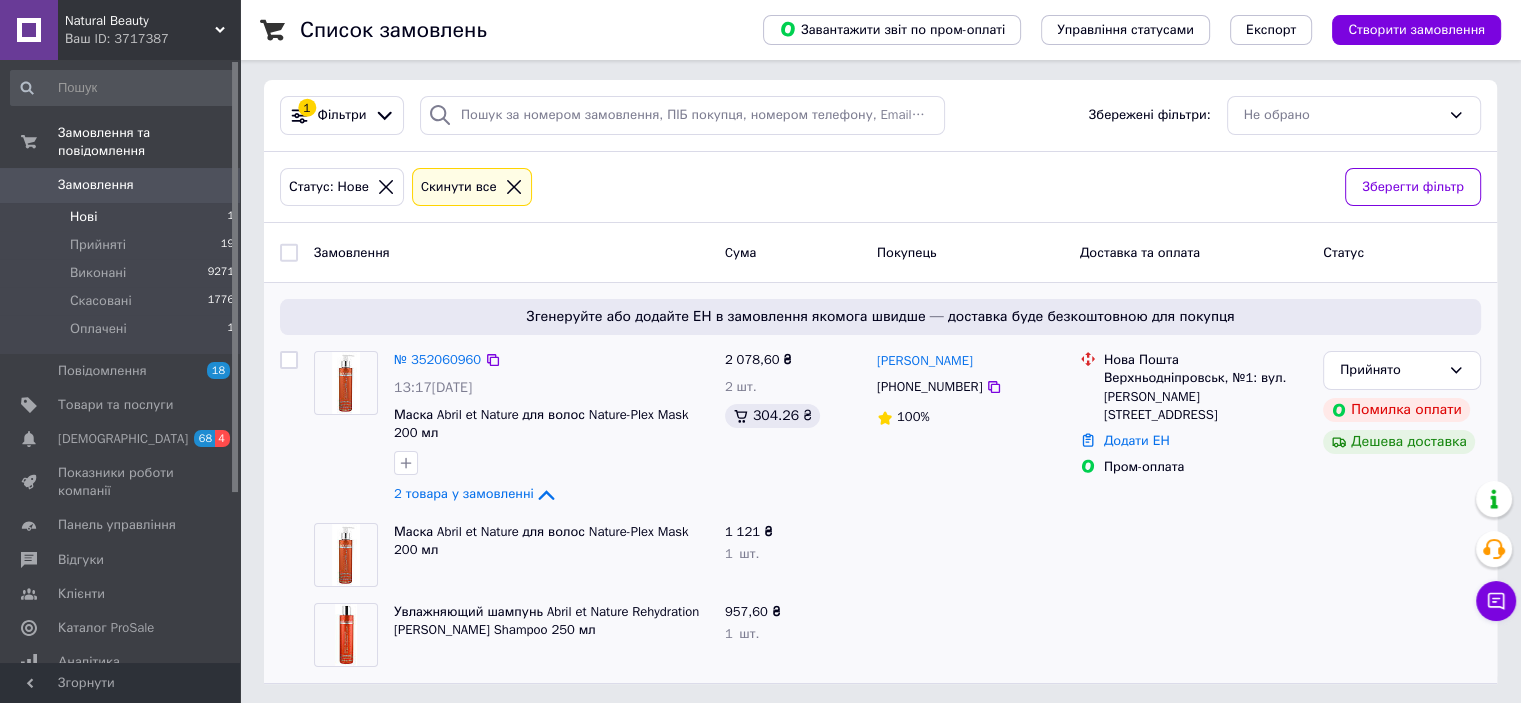 scroll, scrollTop: 7, scrollLeft: 0, axis: vertical 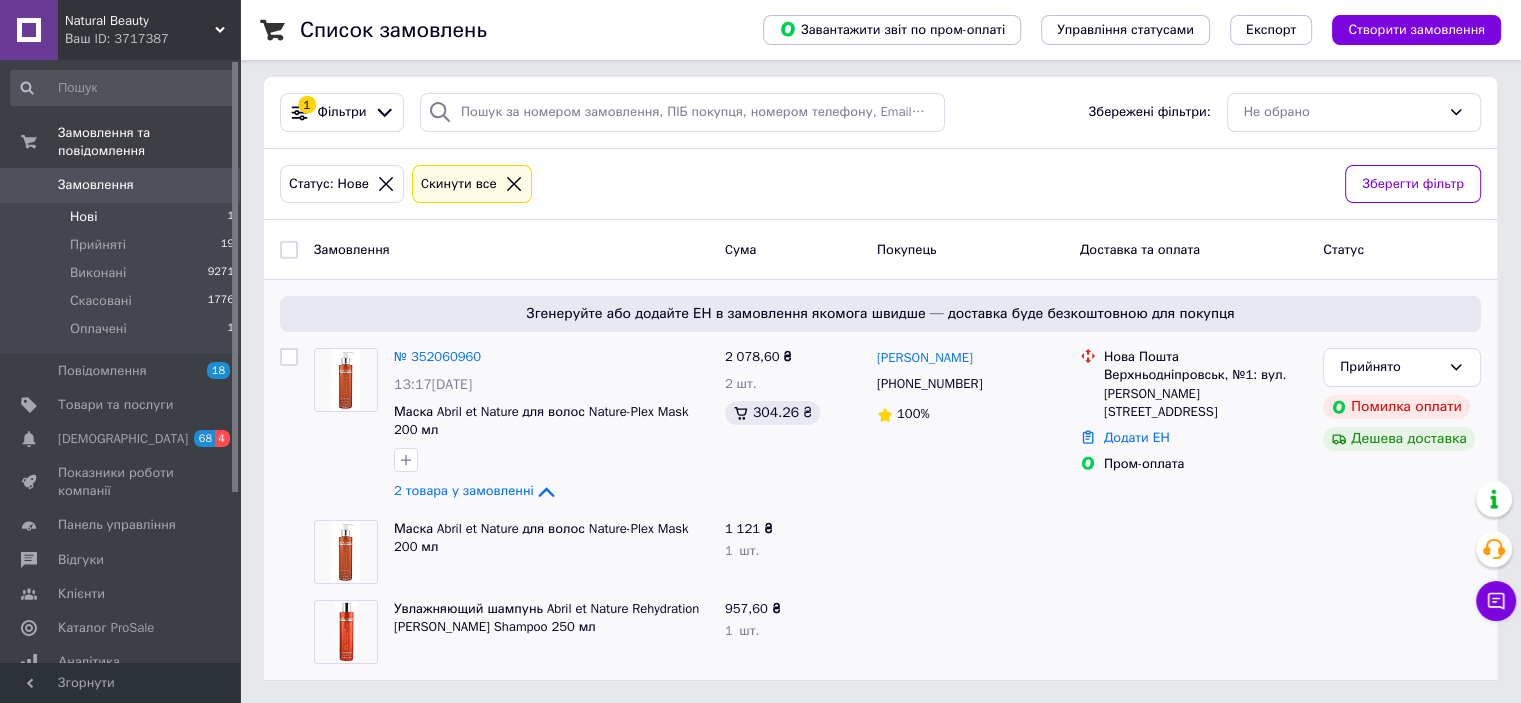 click on "Замовлення 0" at bounding box center (123, 185) 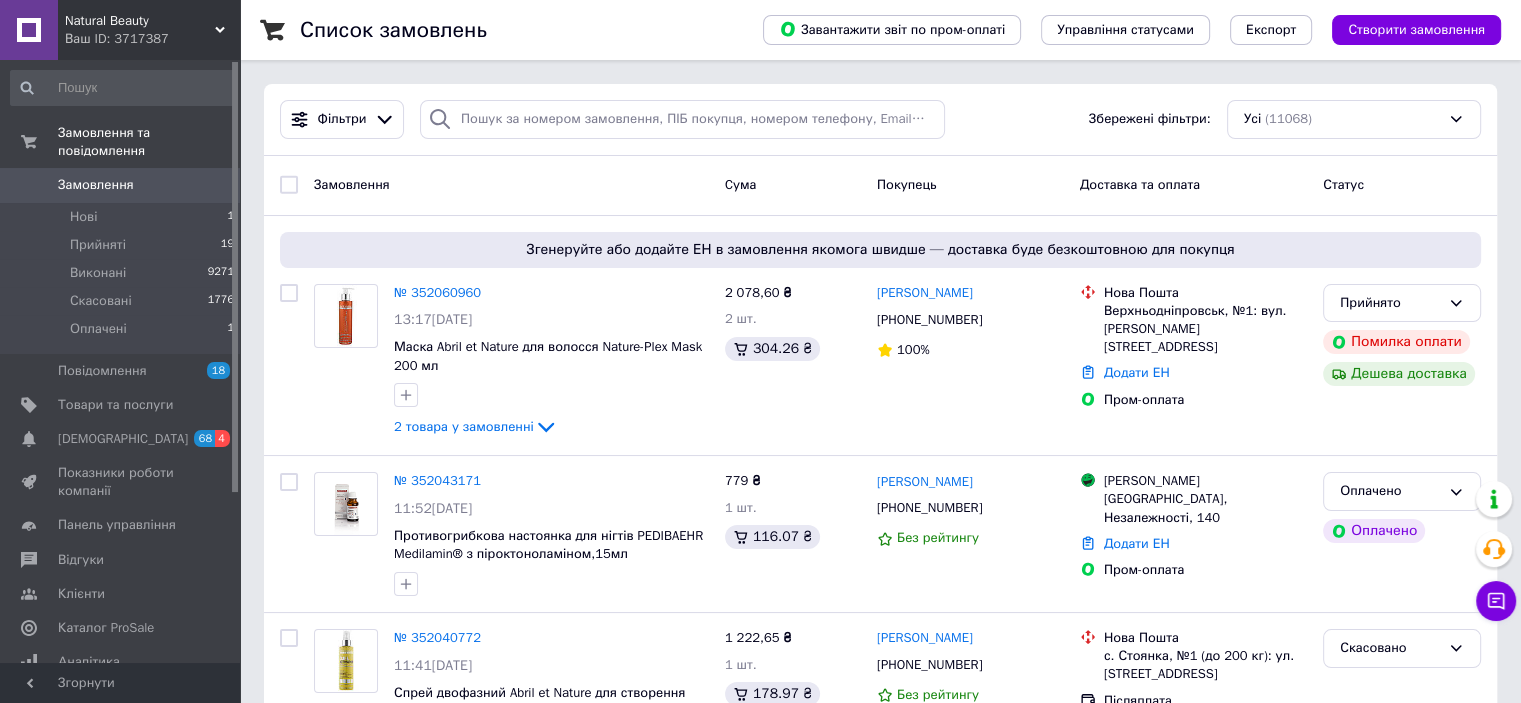 click on "Замовлення" at bounding box center (96, 185) 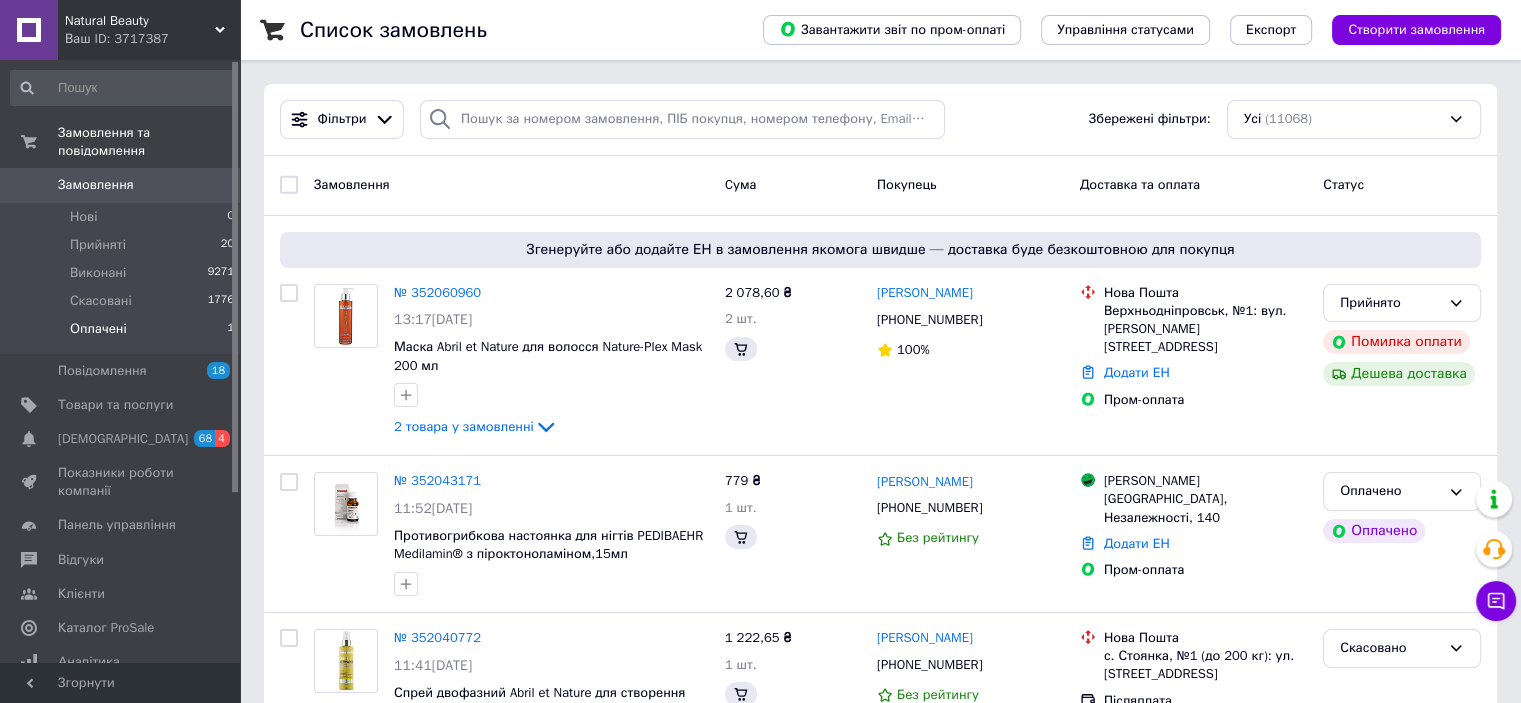 click on "Оплачені 1" at bounding box center [123, 334] 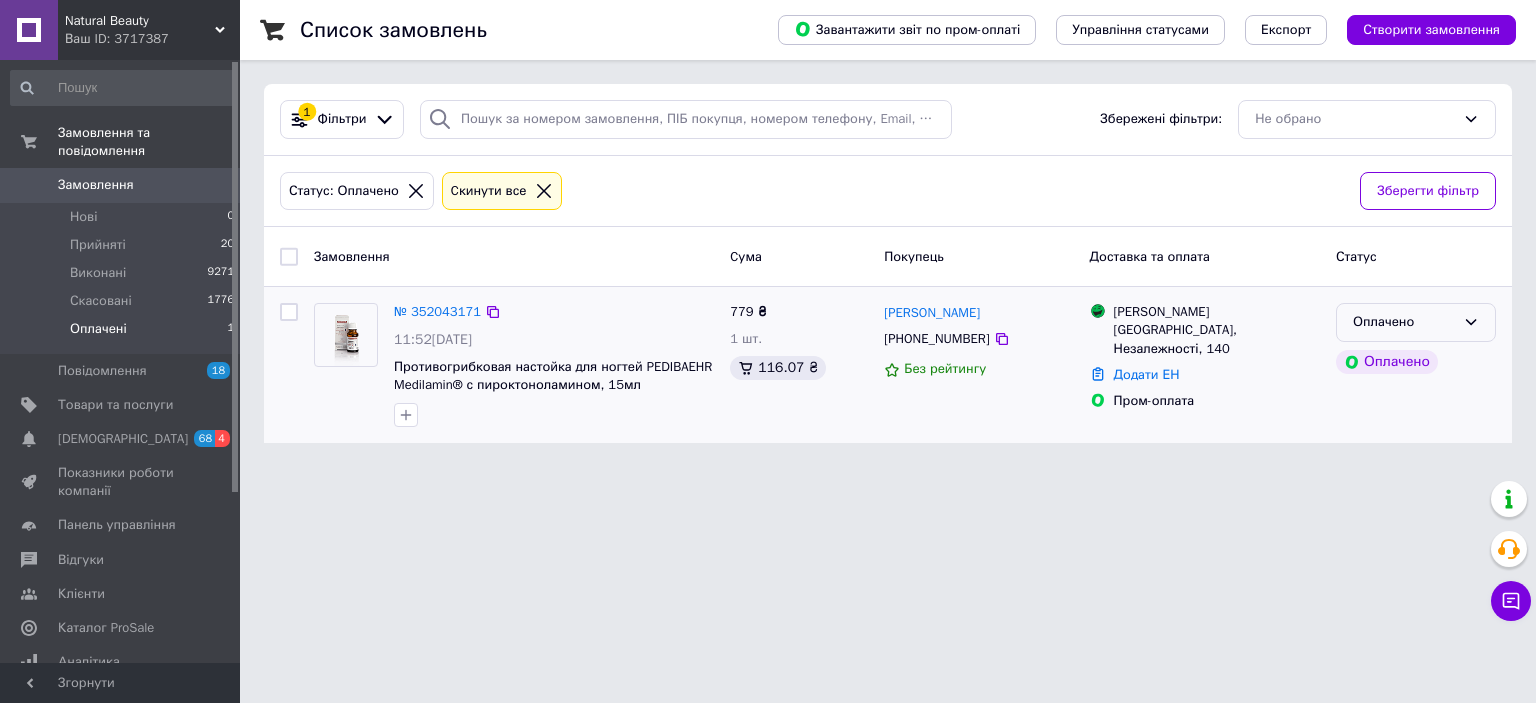 click on "Оплачено" at bounding box center (1404, 322) 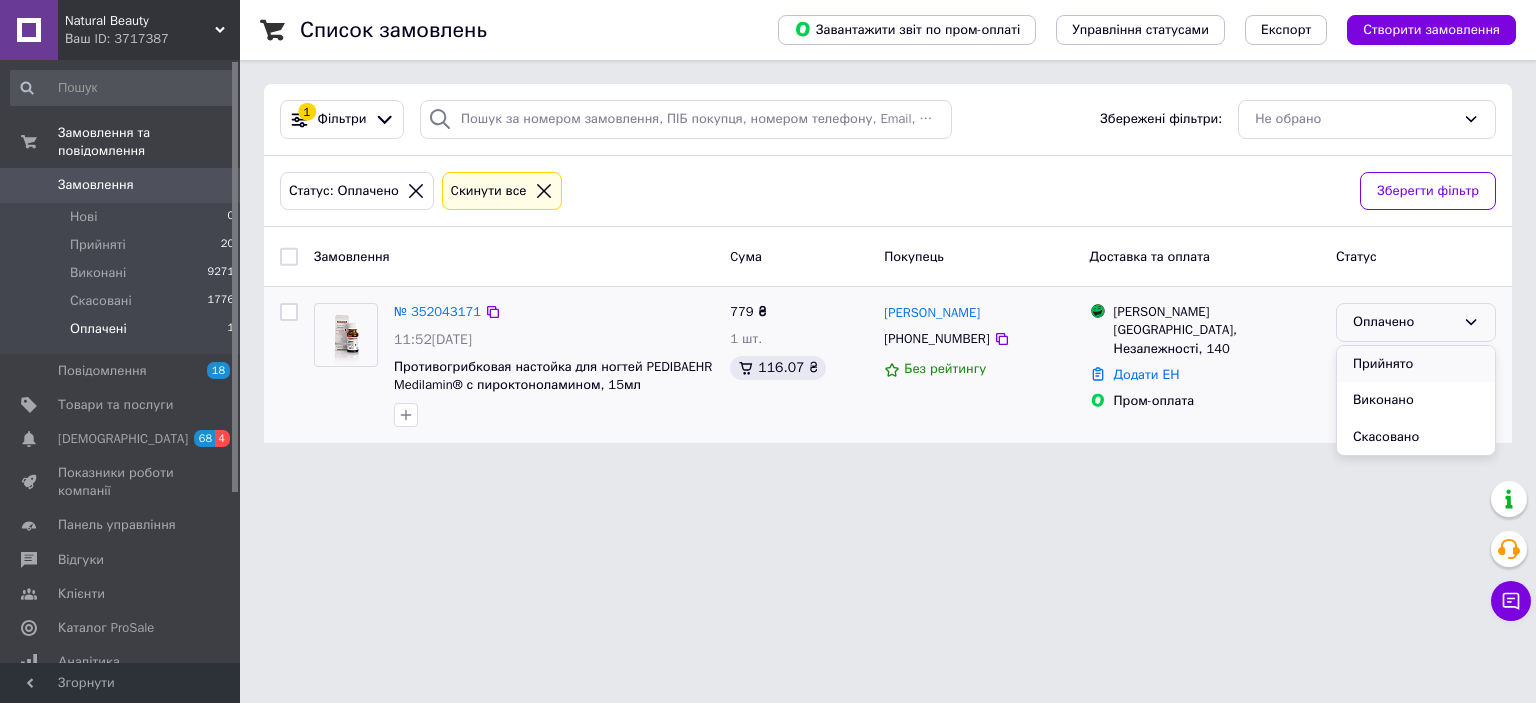 drag, startPoint x: 1405, startPoint y: 366, endPoint x: 1325, endPoint y: 353, distance: 81.04937 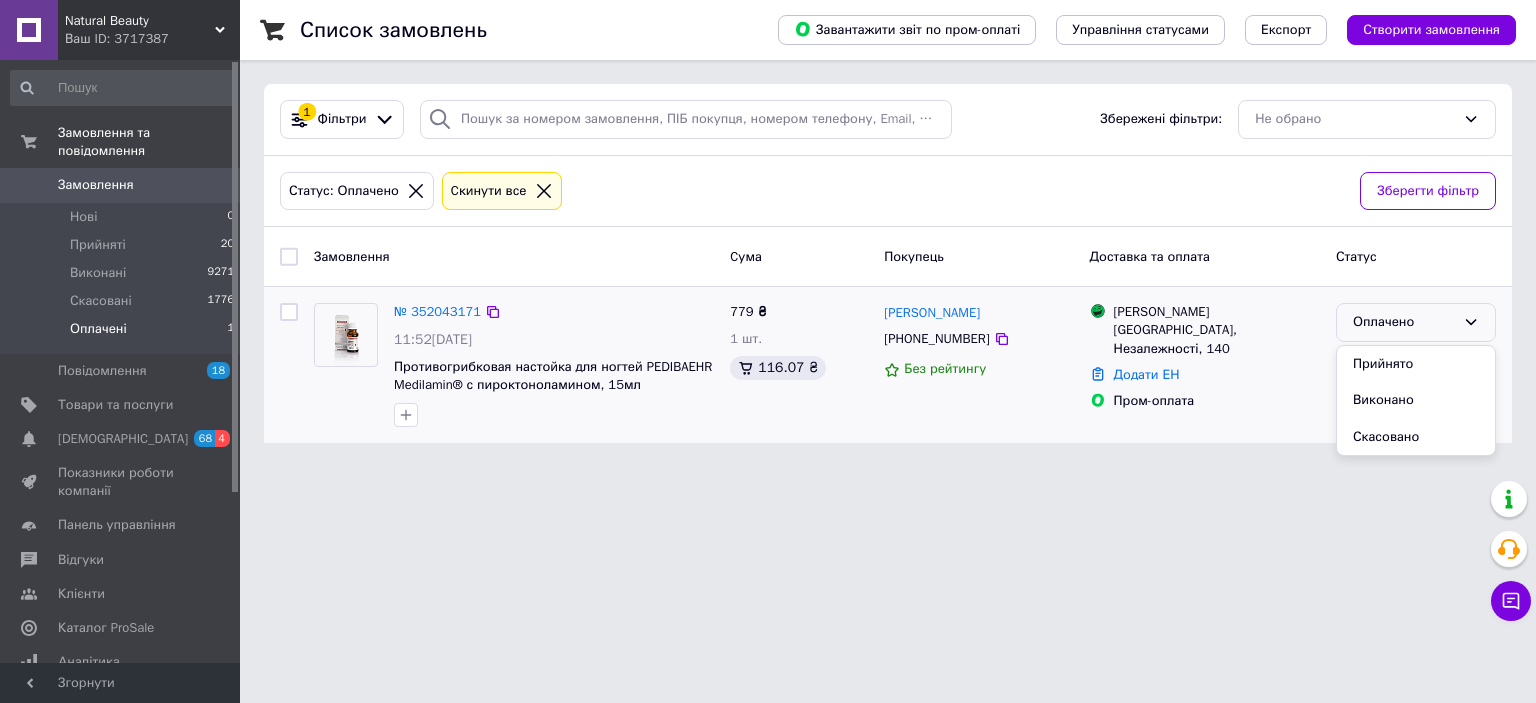 click on "Прийнято" at bounding box center (1416, 364) 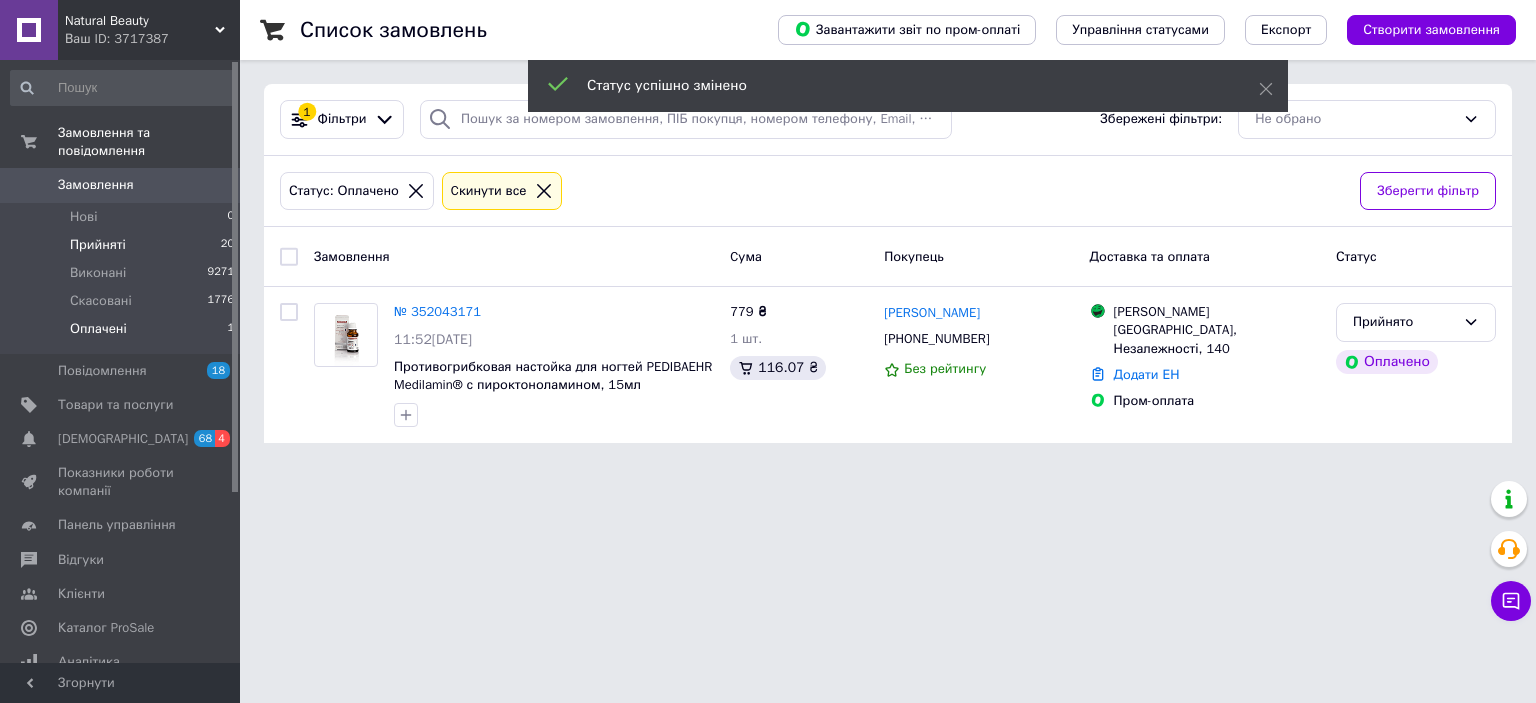 click on "Прийняті" at bounding box center [98, 245] 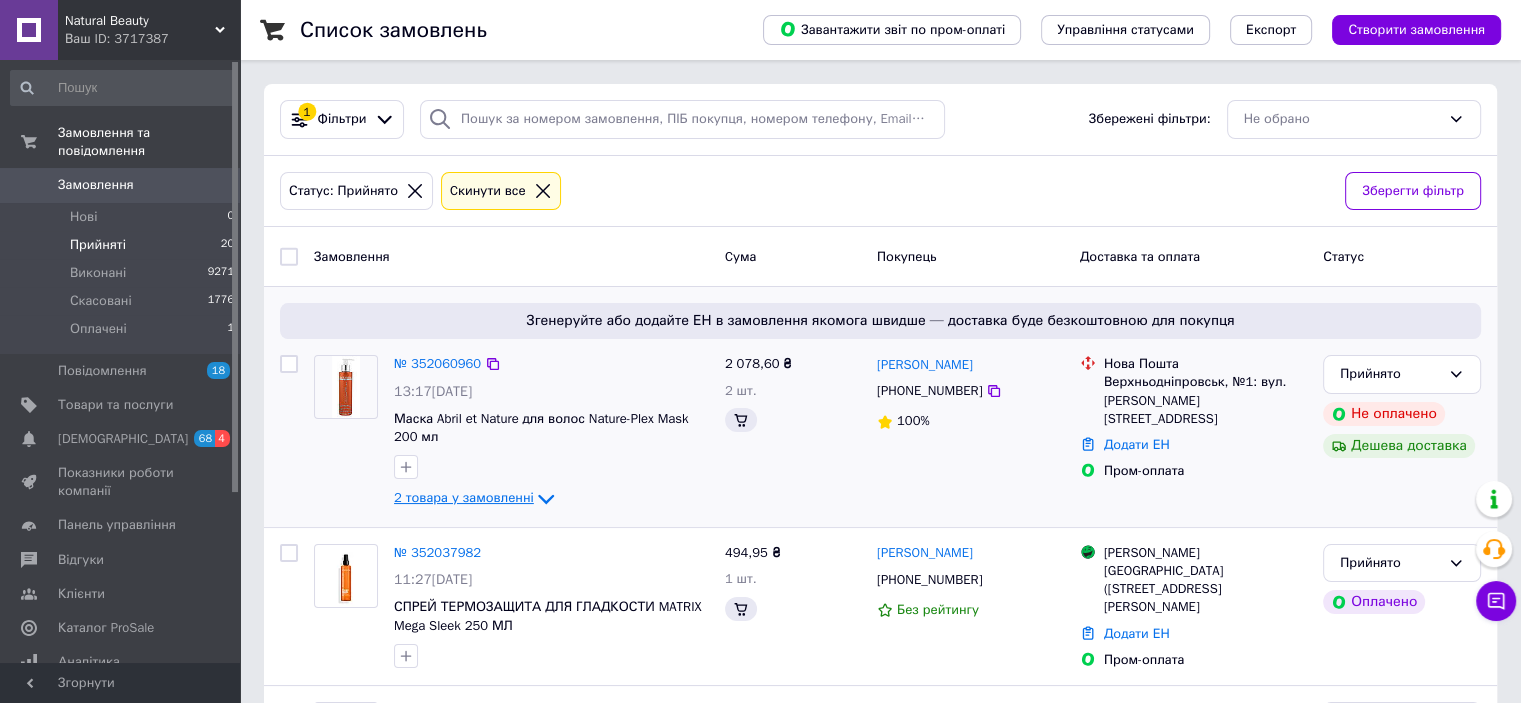 click on "2 товара у замовленні" at bounding box center [464, 498] 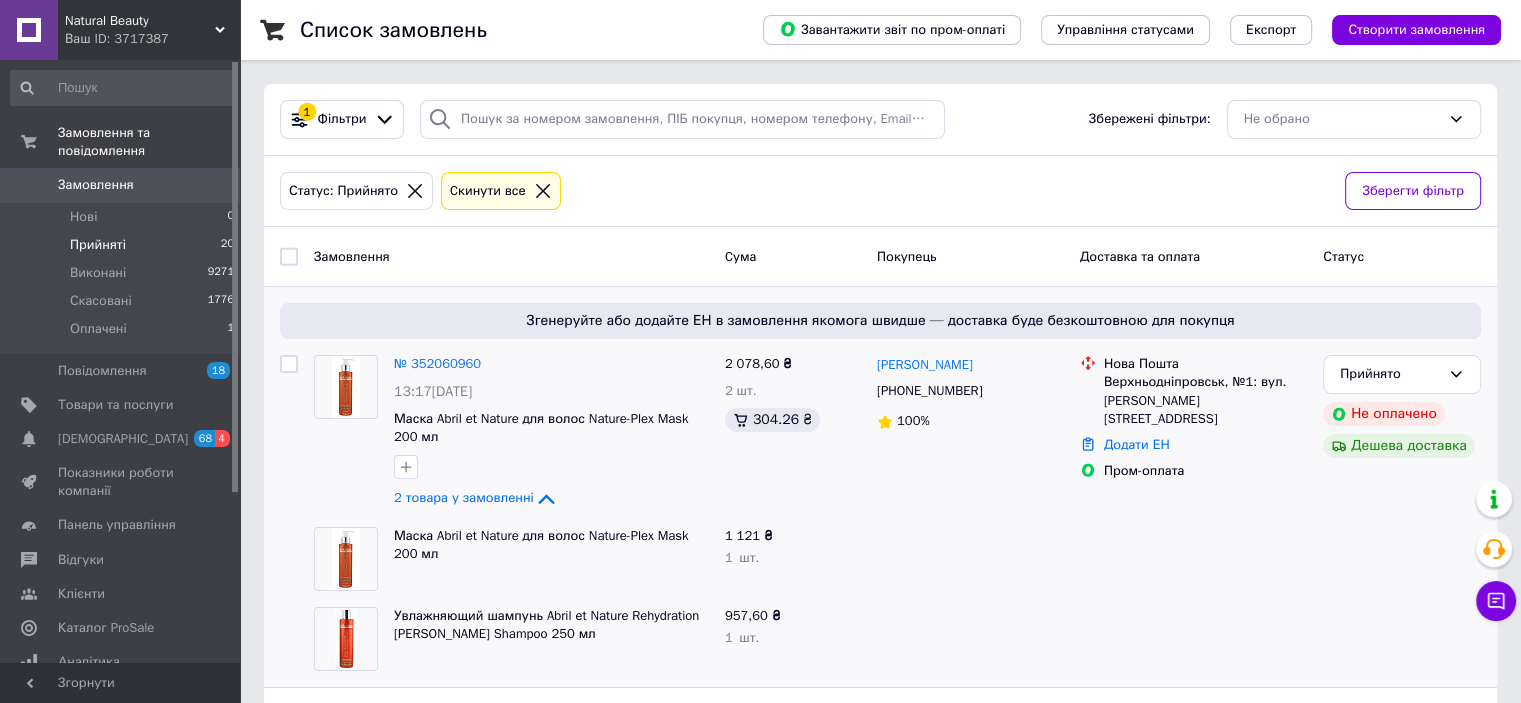 click on "Маска Abril et Nature для волос Nature-Plex Mask 200 мл" at bounding box center (551, 545) 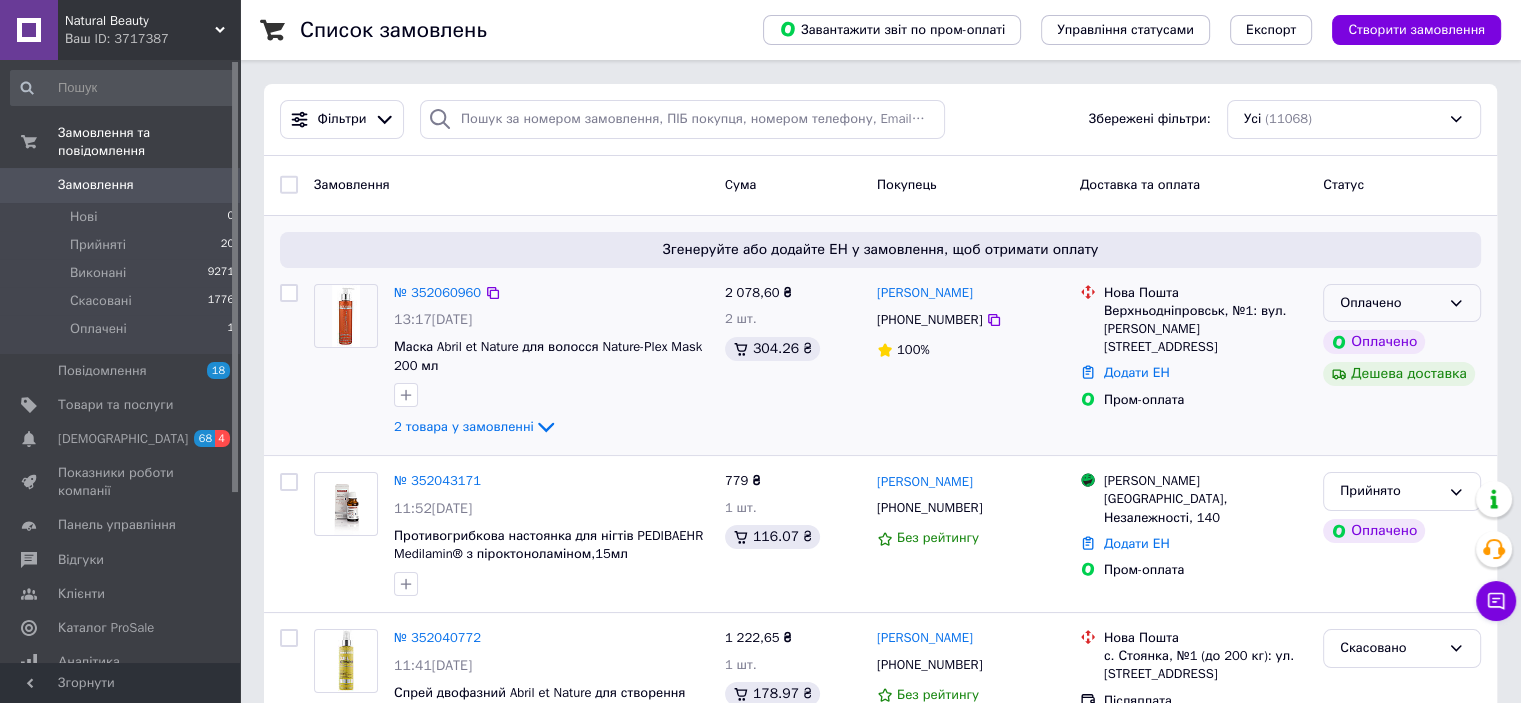 click 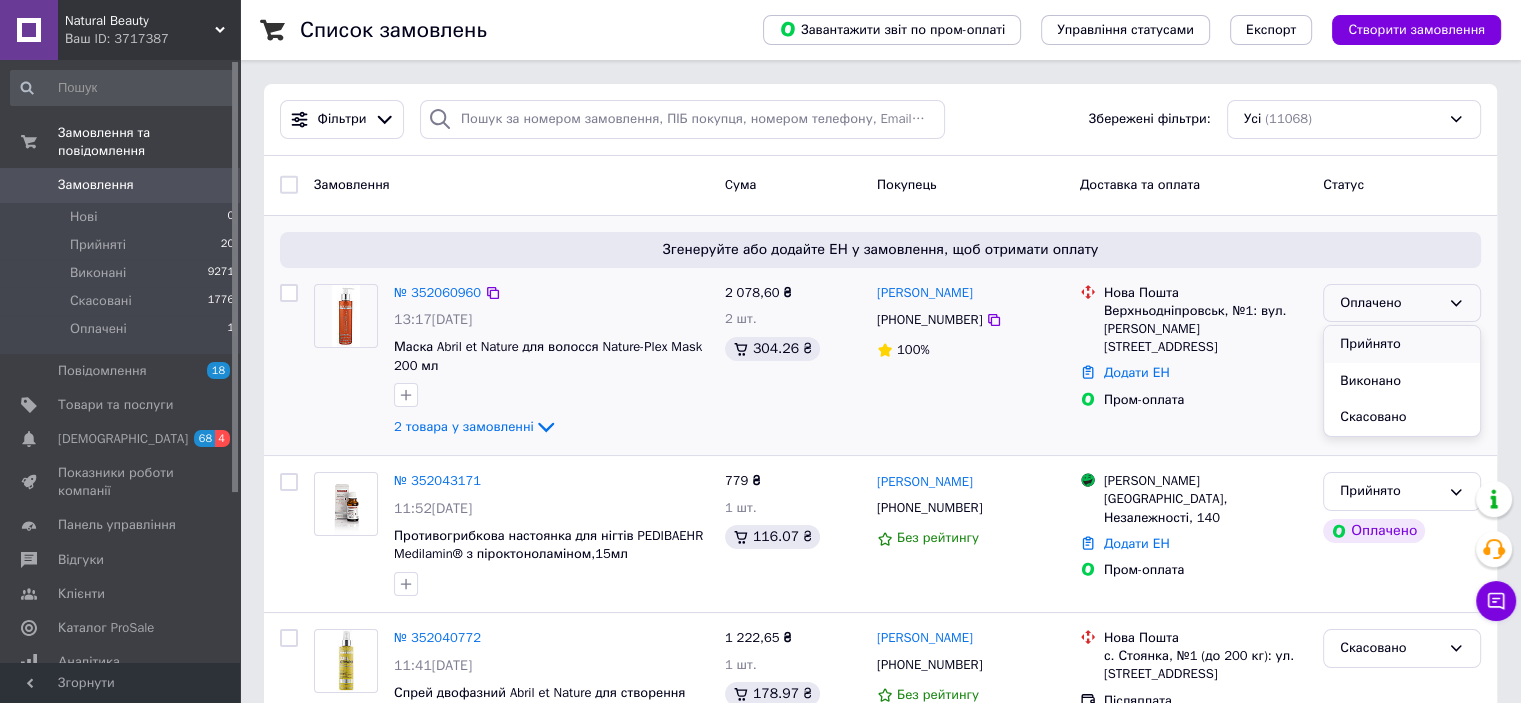 click on "Прийнято" at bounding box center [1402, 344] 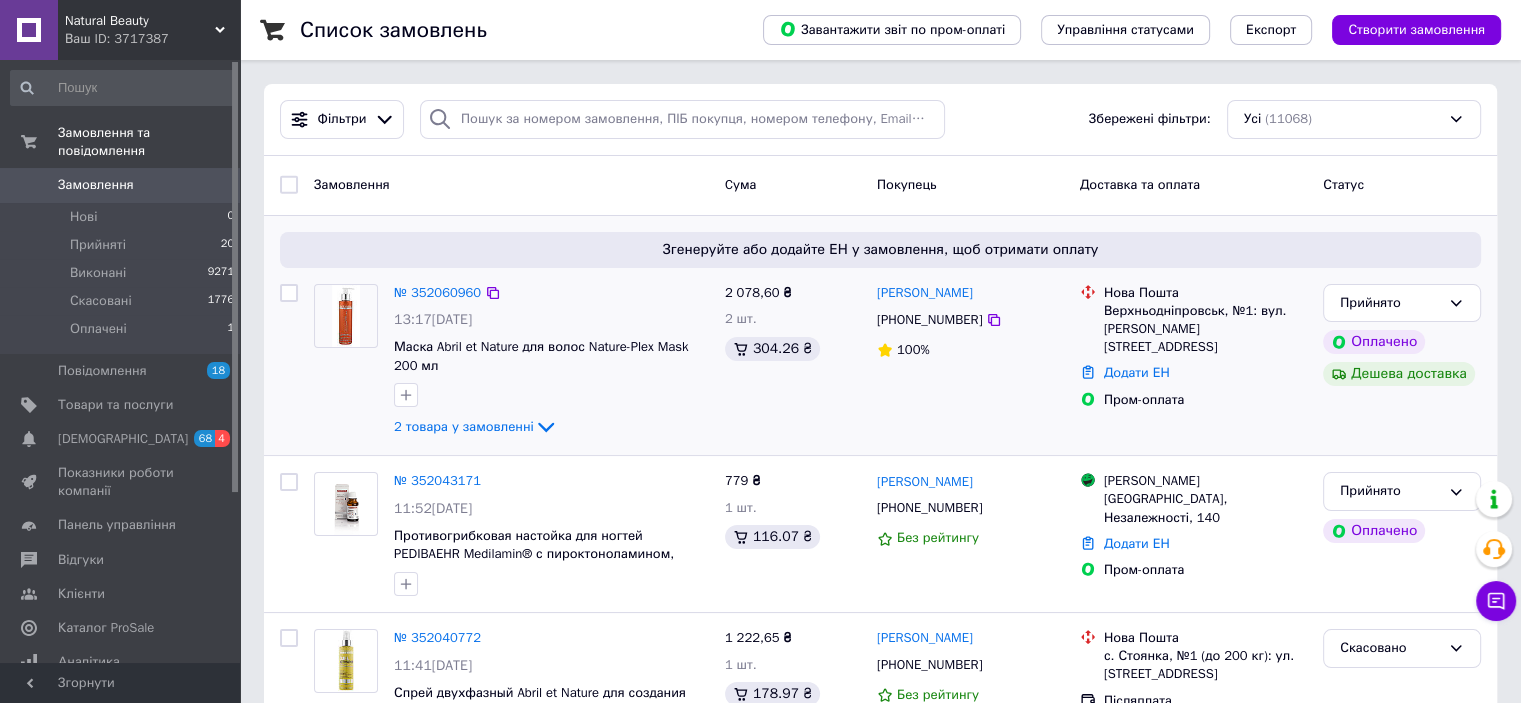 click on "2 товара у замовленні" 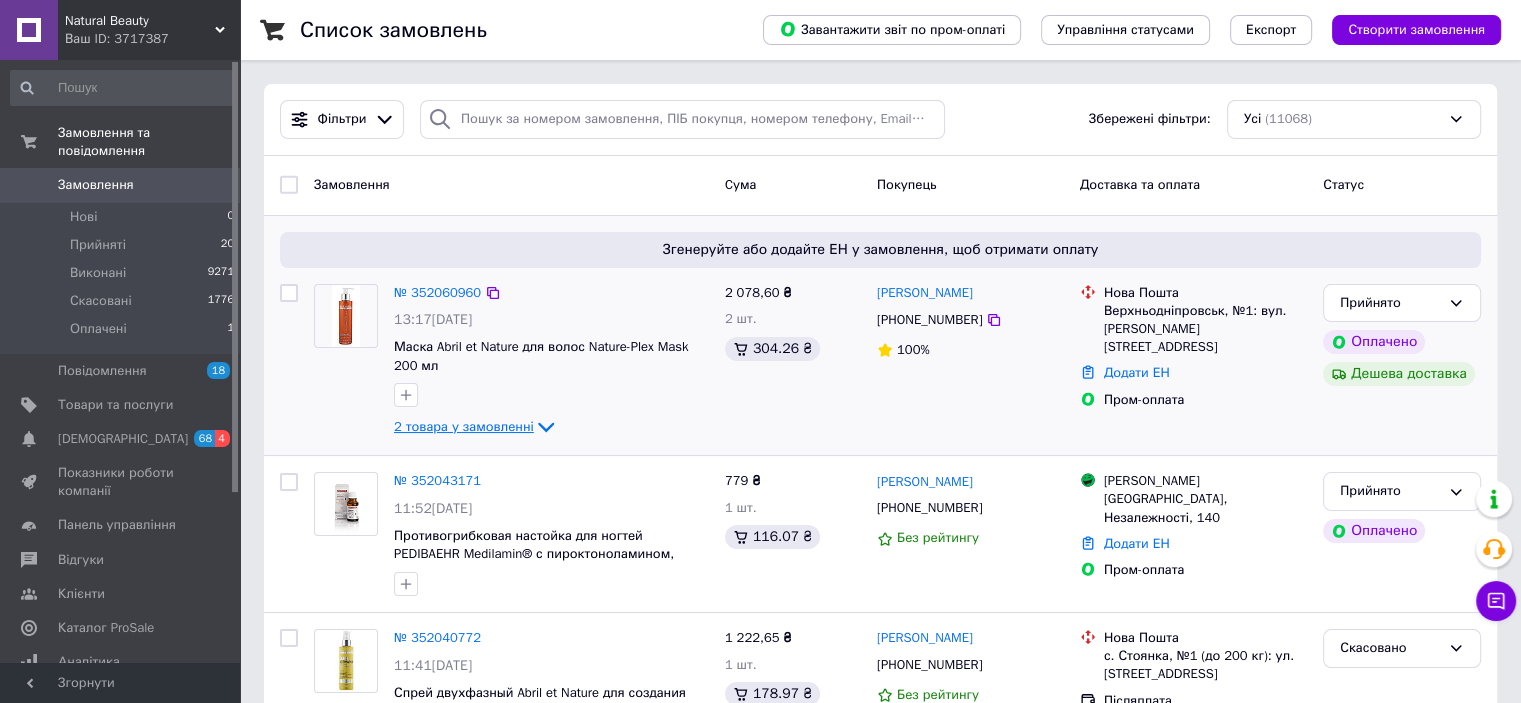 click on "2 товара у замовленні" at bounding box center [464, 426] 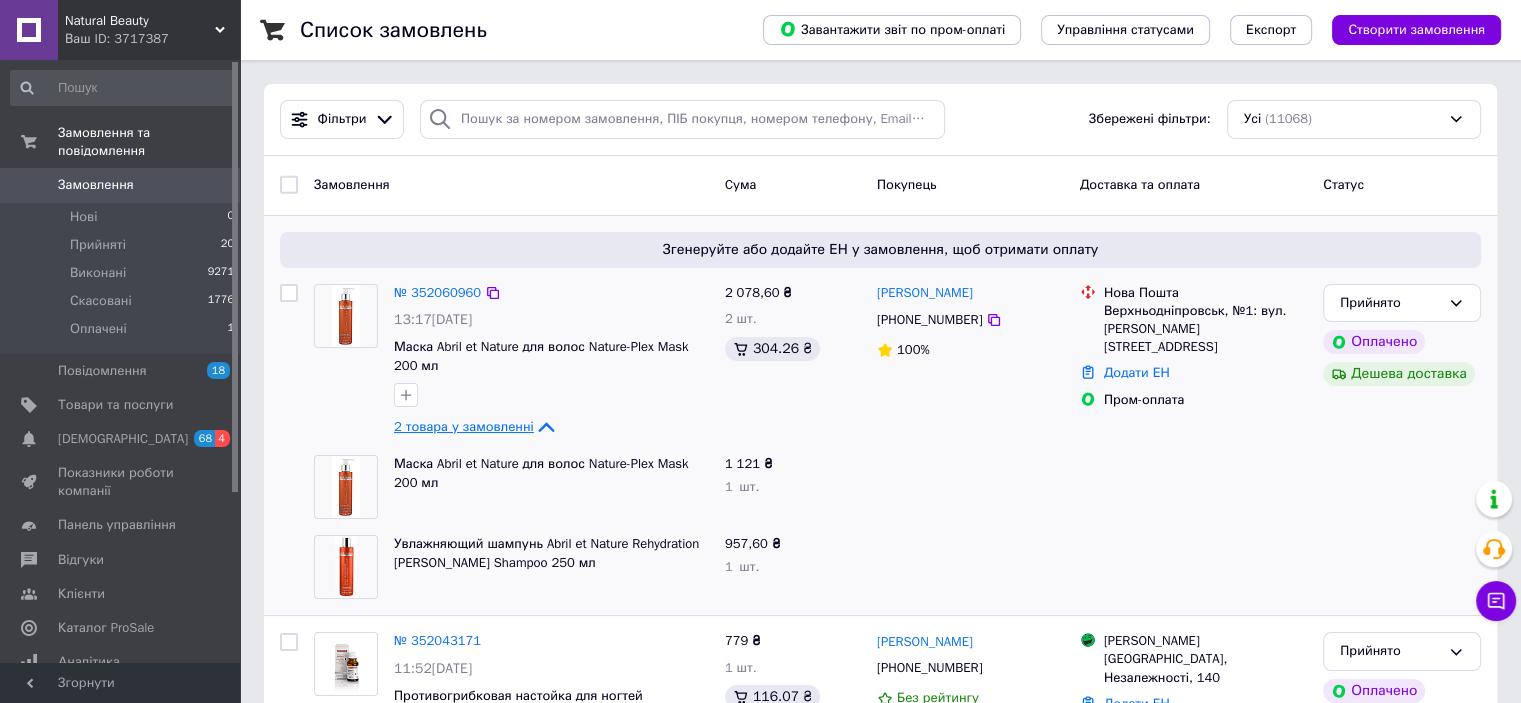 click on "2 товара у замовленні" at bounding box center (464, 426) 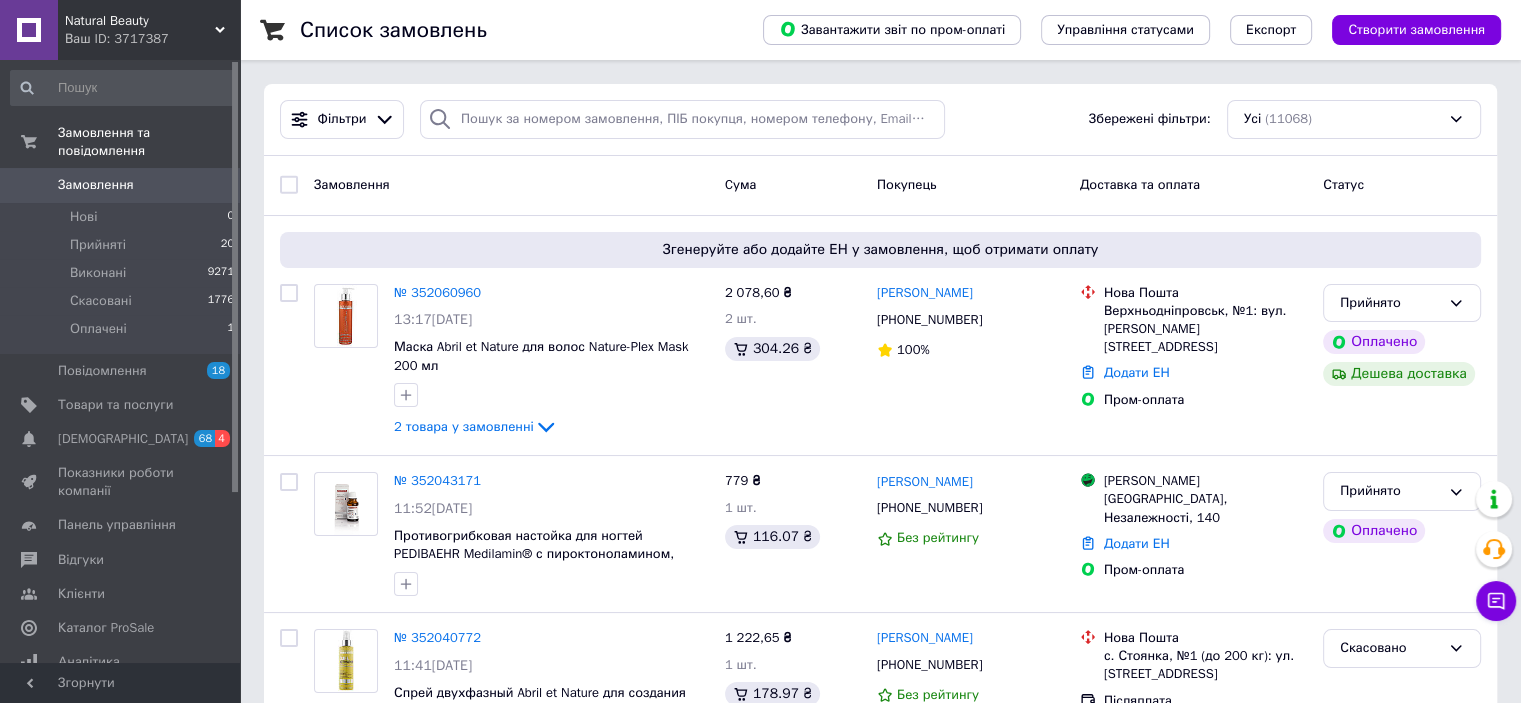 click on "Замовлення 0" at bounding box center [123, 185] 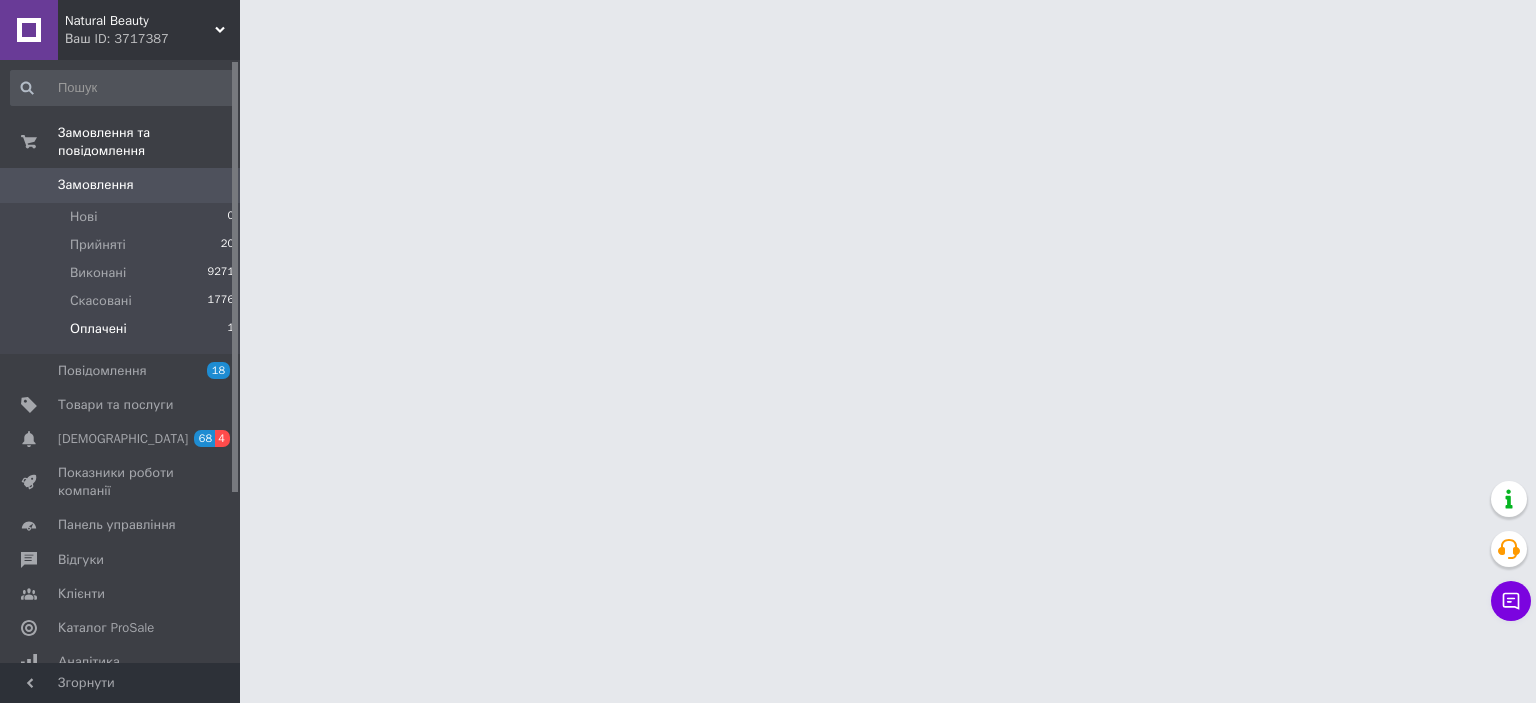 click on "Оплачені 1" at bounding box center [123, 334] 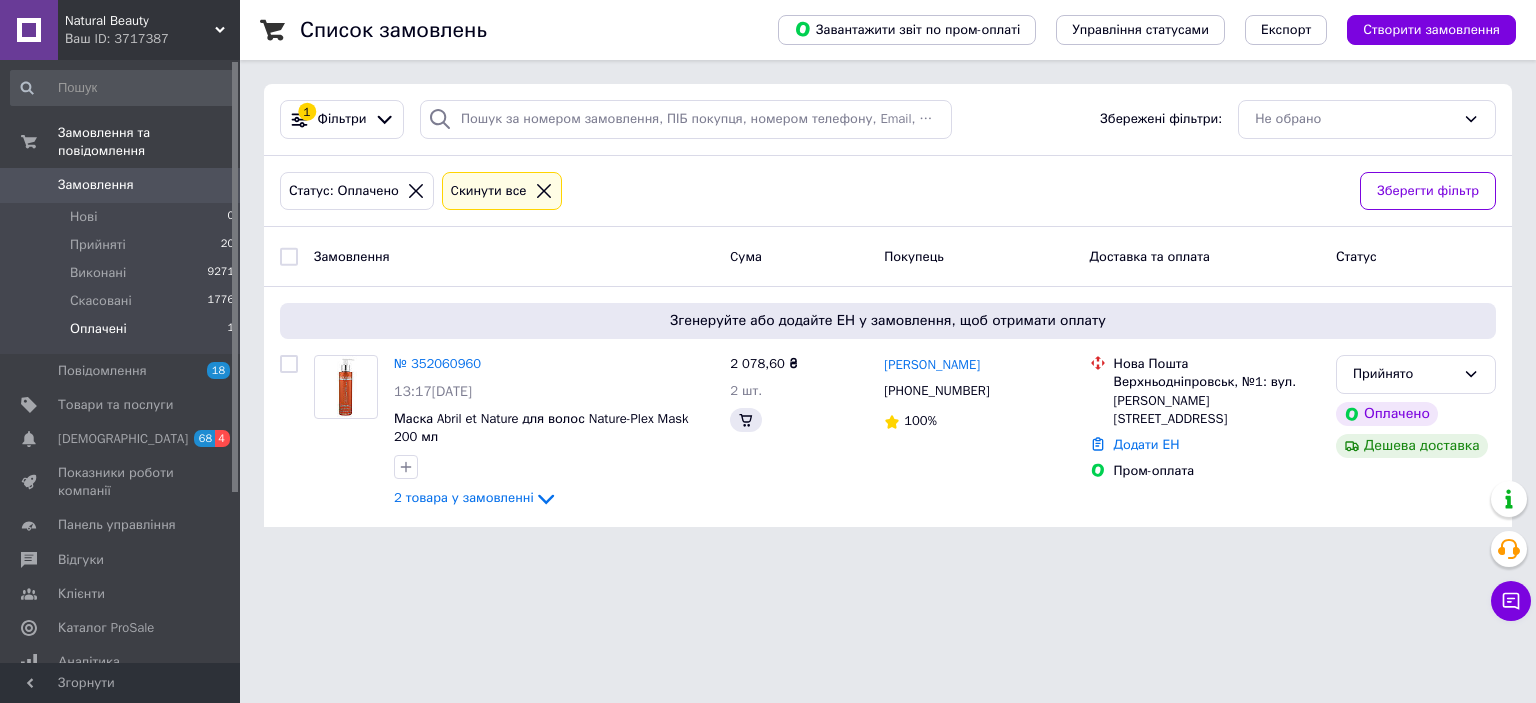click on "Оплачені 1" at bounding box center (123, 334) 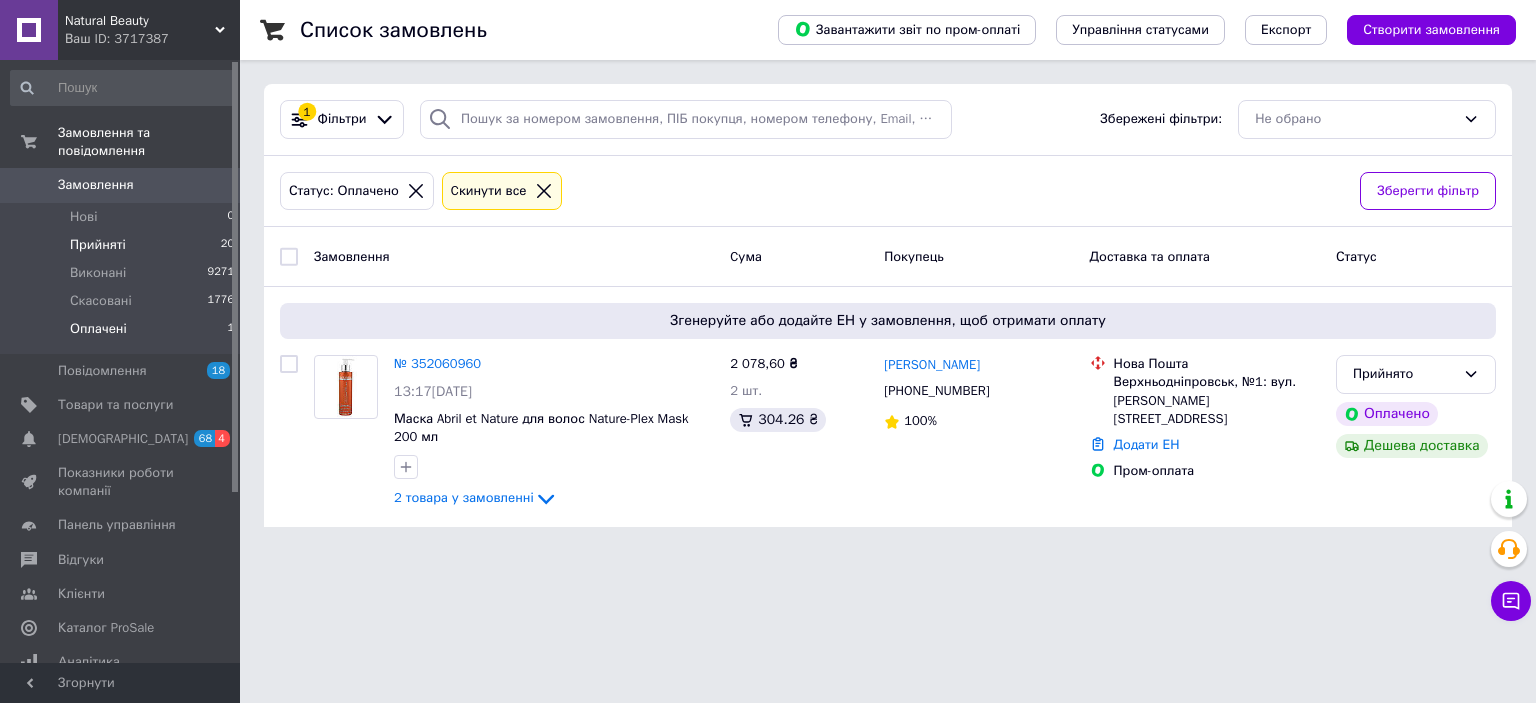 click on "Прийняті" at bounding box center (98, 245) 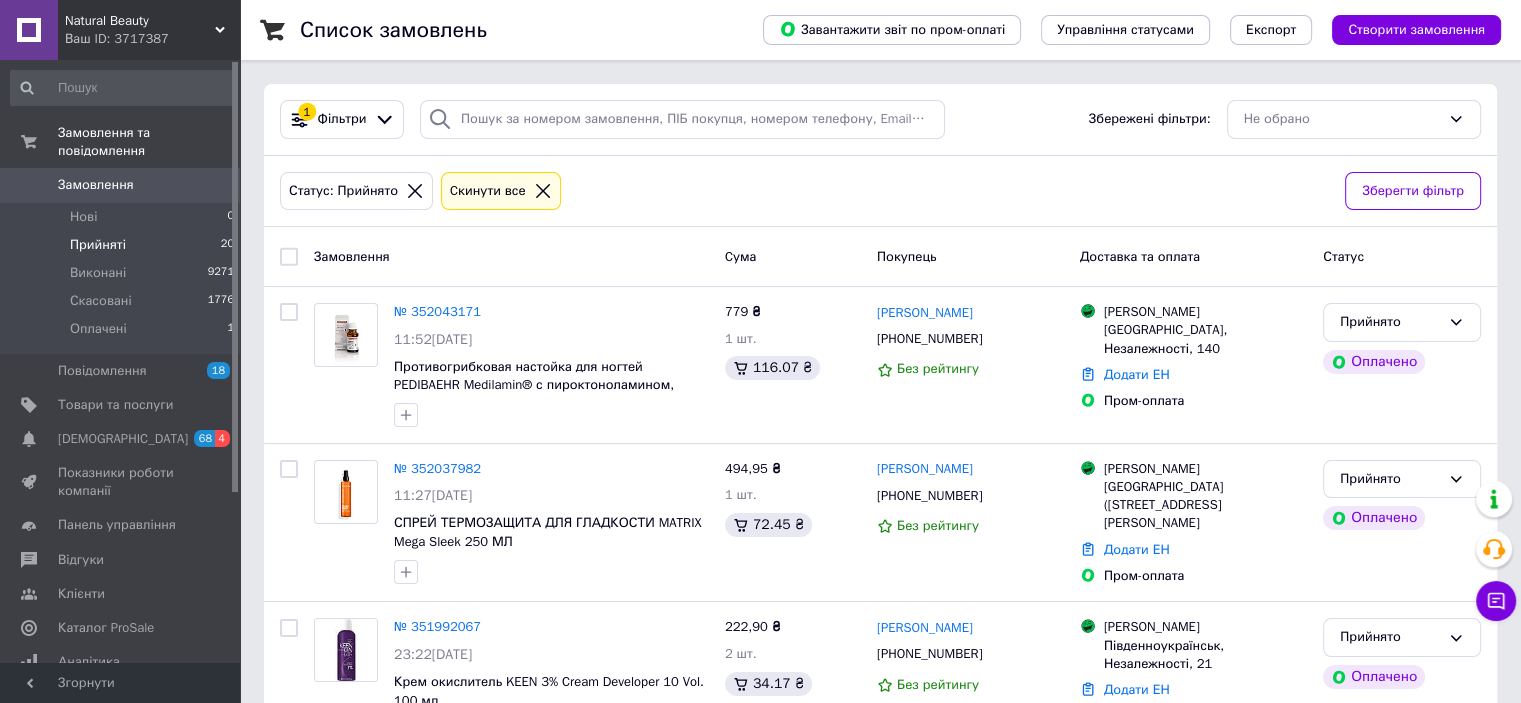 click on "Прийняті 20" at bounding box center (123, 245) 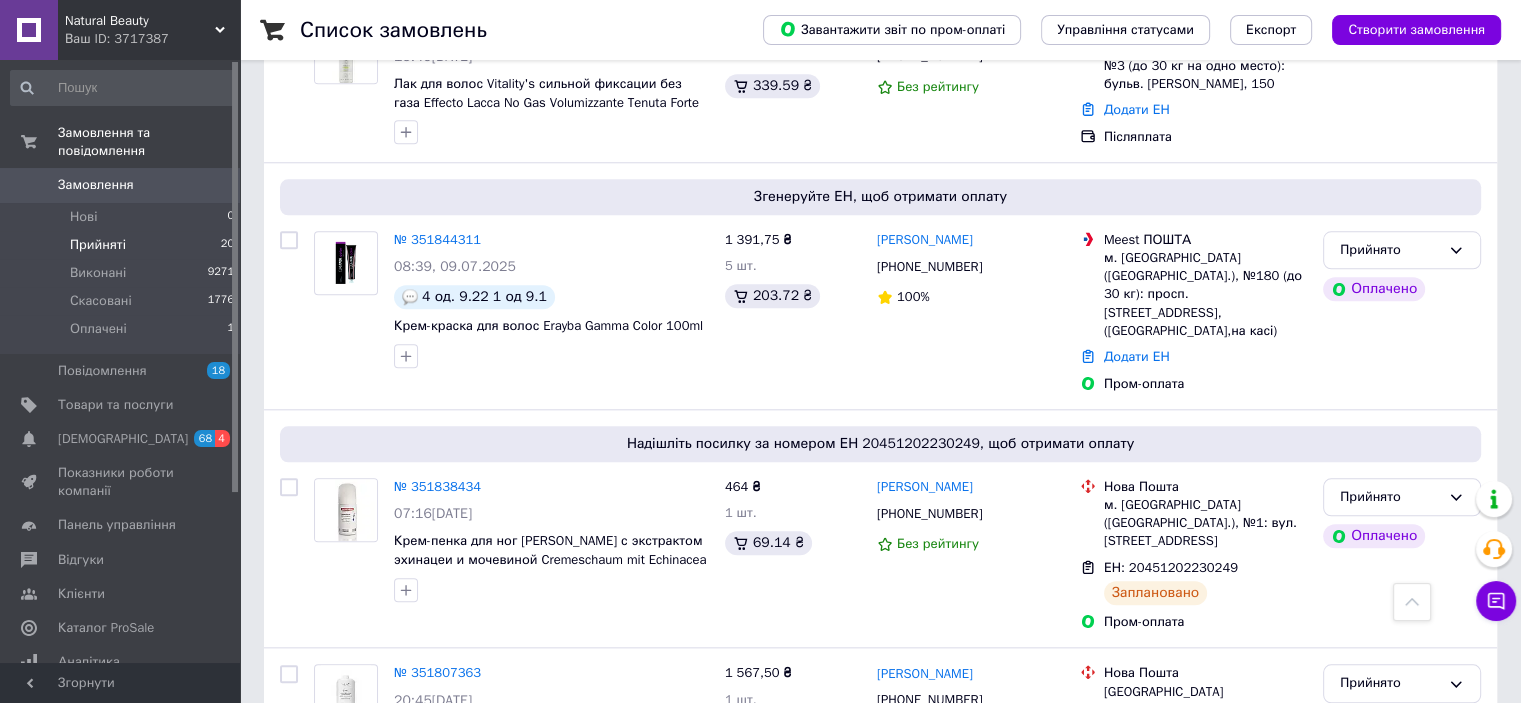 scroll, scrollTop: 2000, scrollLeft: 0, axis: vertical 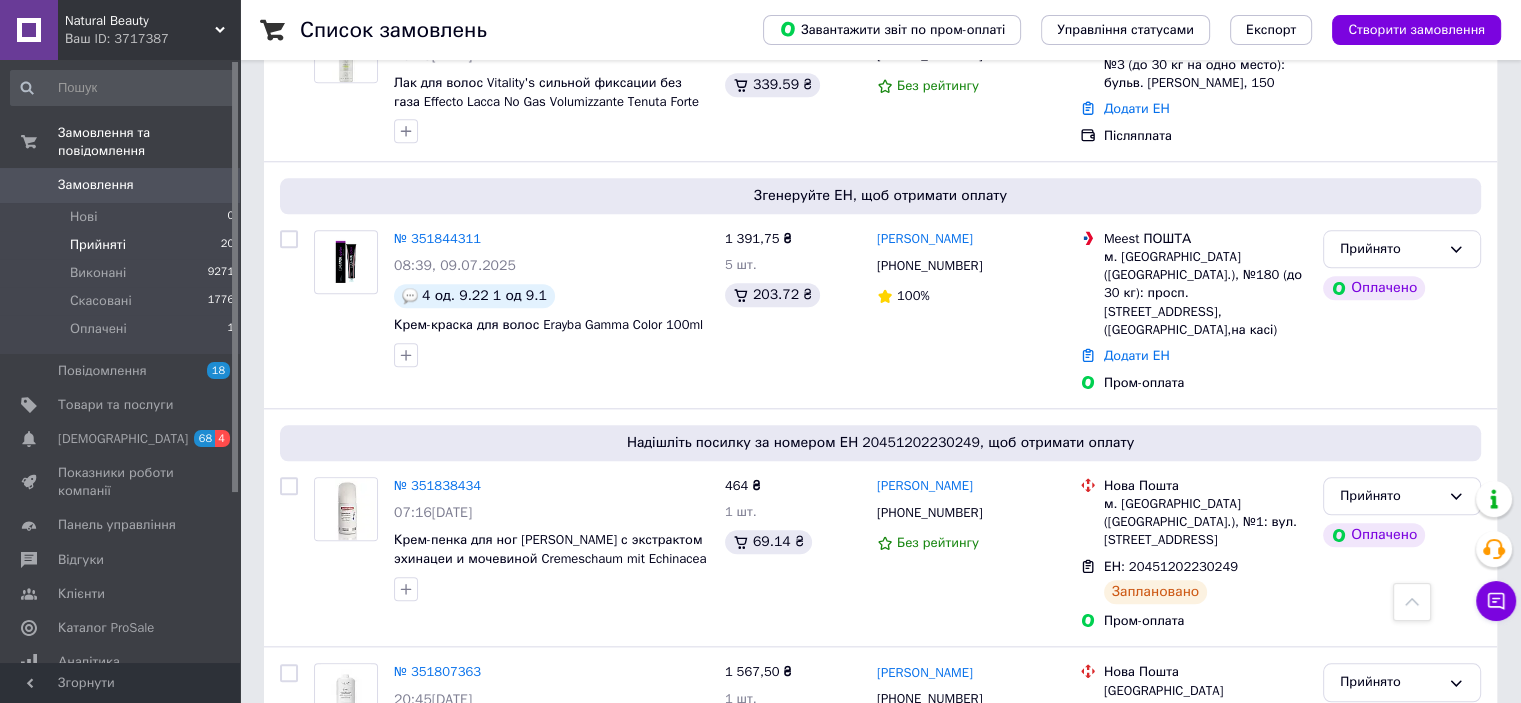click on "Прийняті 20" at bounding box center (123, 245) 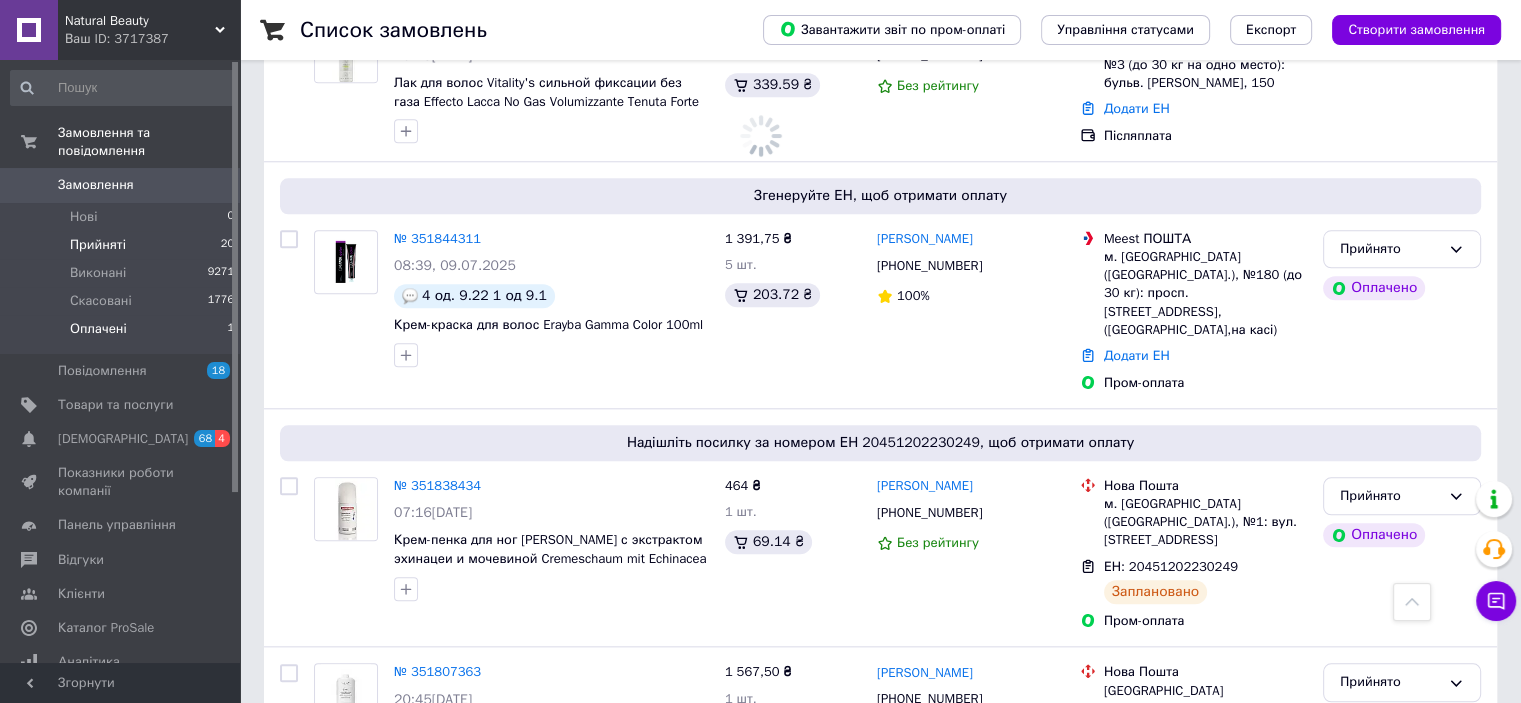click on "Оплачені 1" at bounding box center [123, 334] 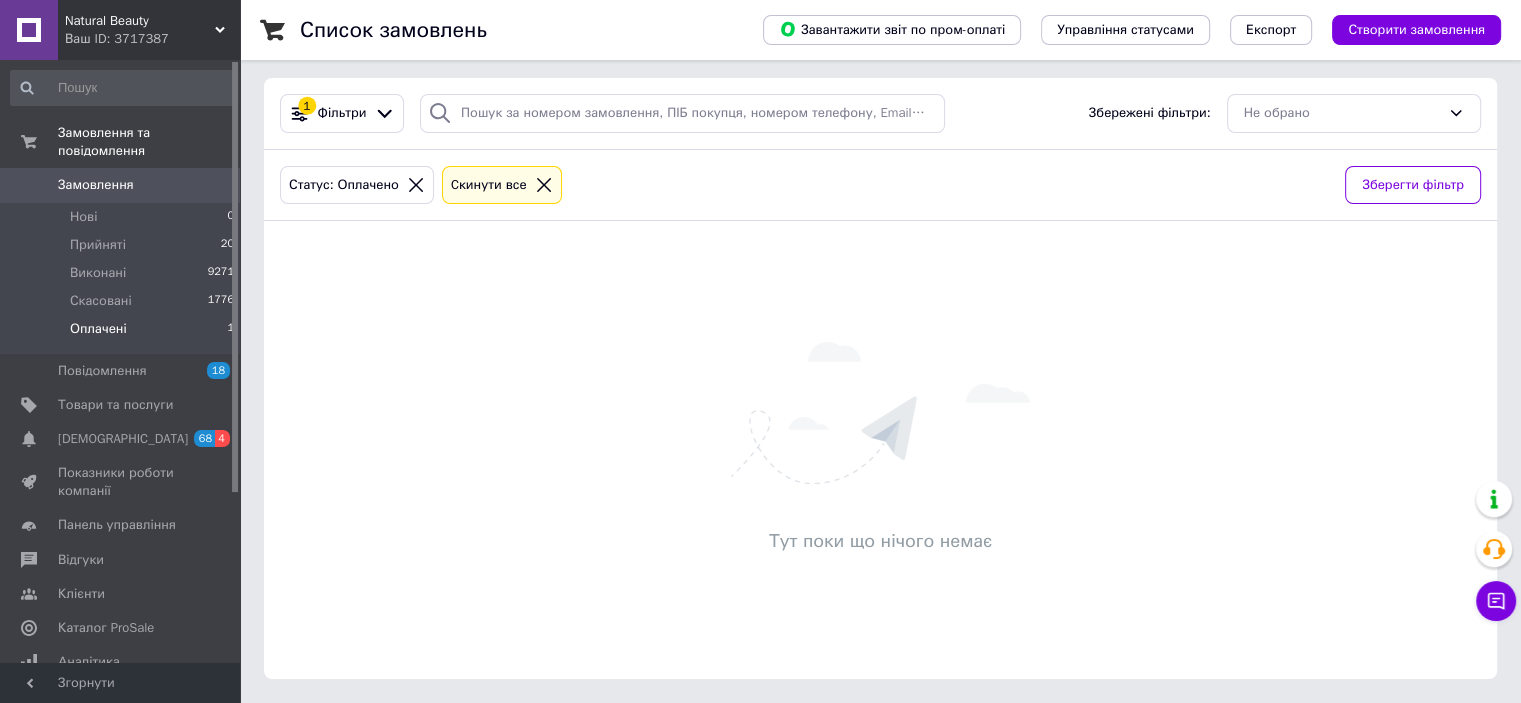 scroll, scrollTop: 0, scrollLeft: 0, axis: both 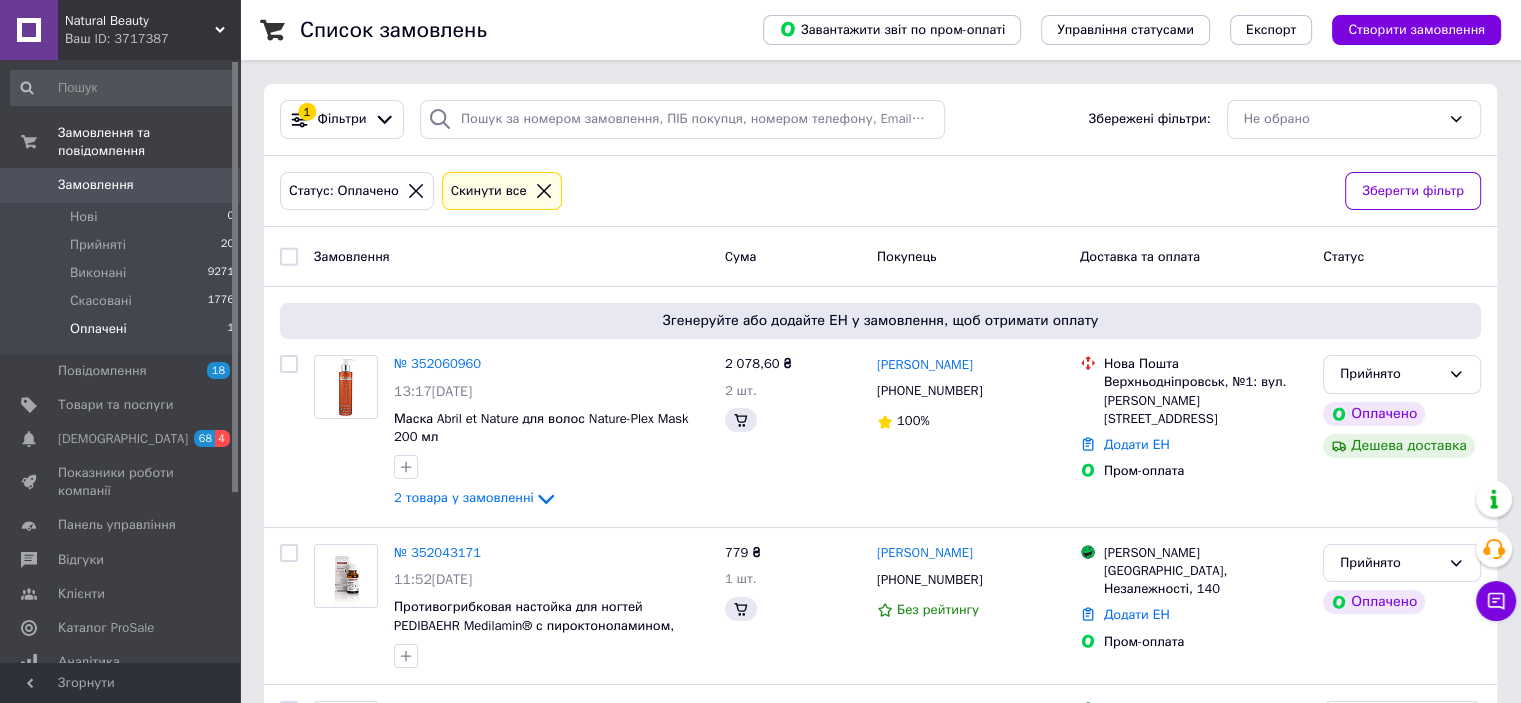 click on "Оплачені 1" at bounding box center (123, 334) 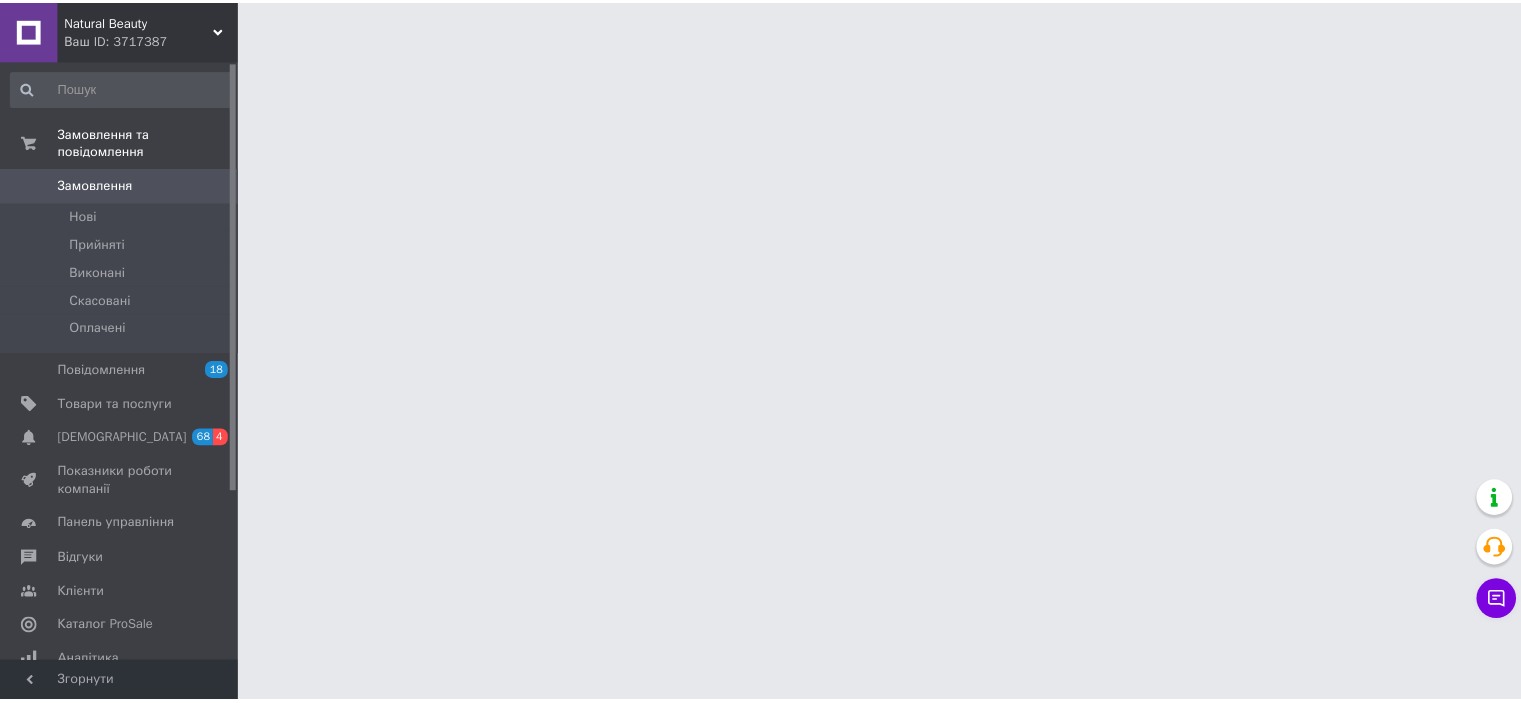 scroll, scrollTop: 0, scrollLeft: 0, axis: both 